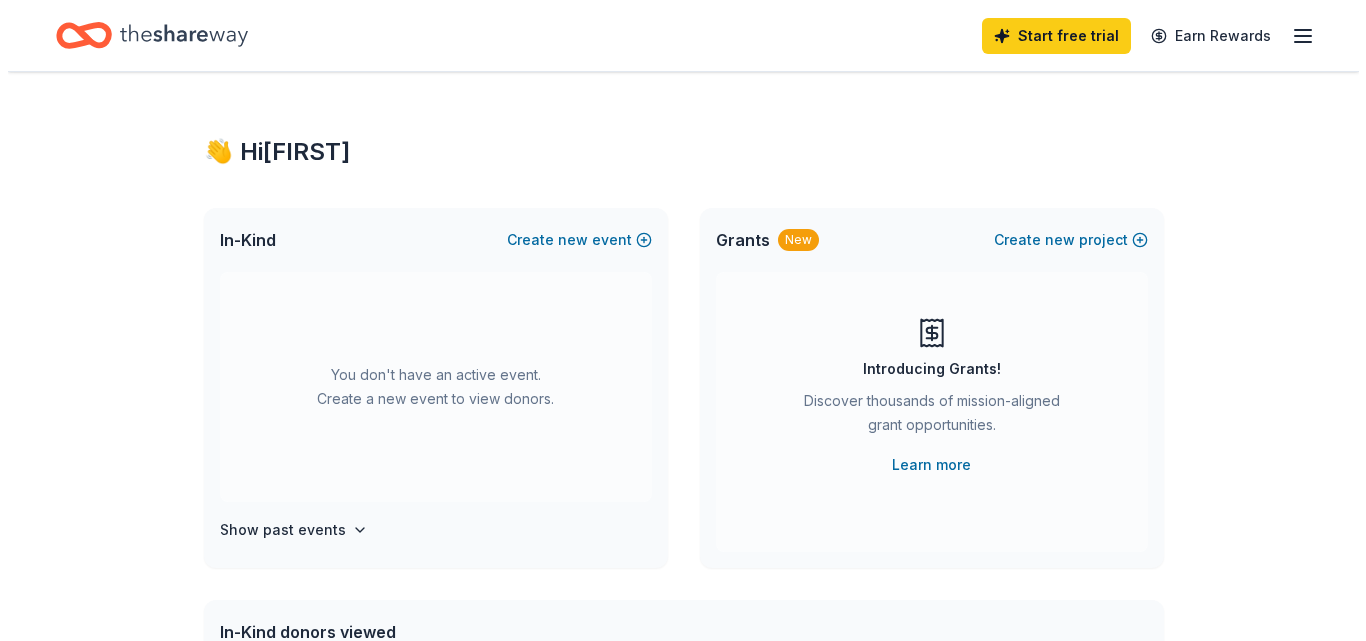 scroll, scrollTop: 0, scrollLeft: 0, axis: both 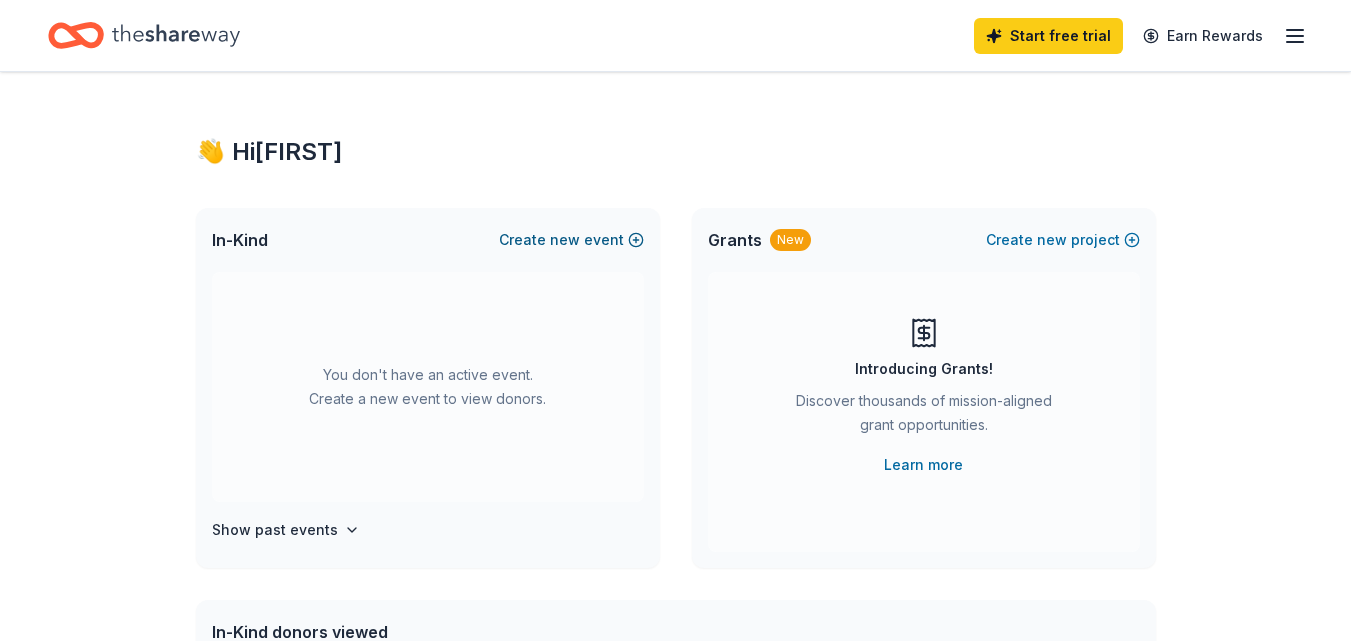 click on "Create  new  event" at bounding box center [571, 240] 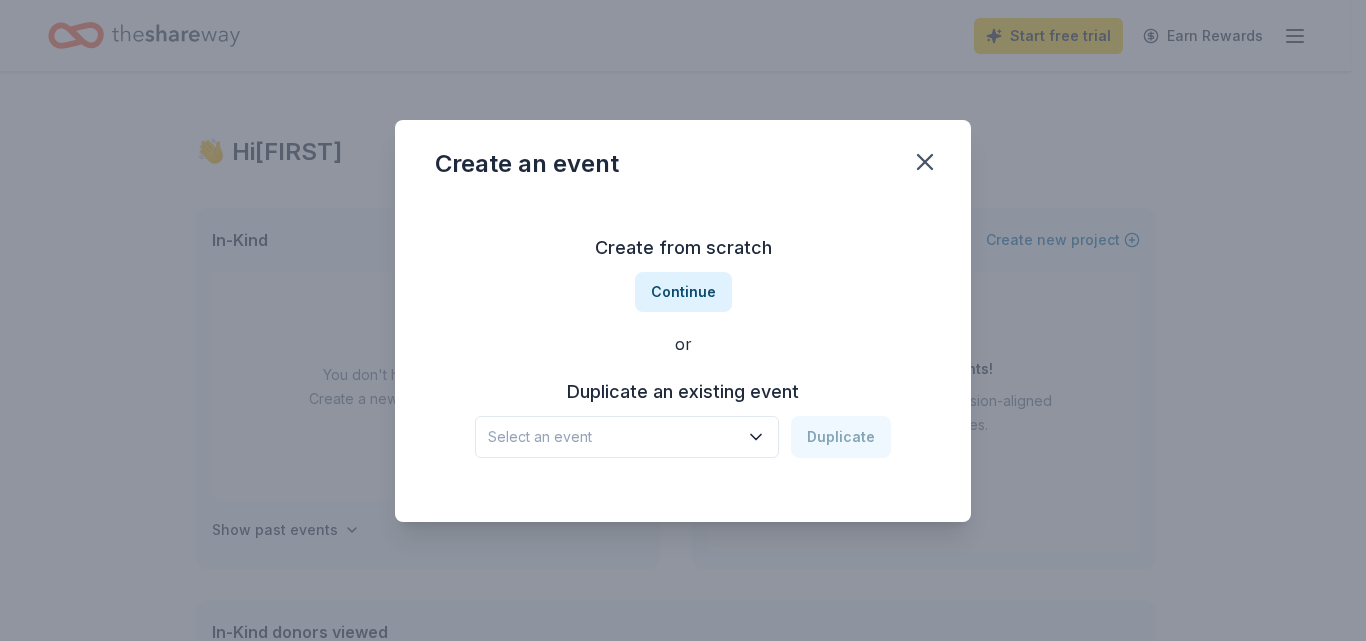 click on "Select an event" at bounding box center [613, 437] 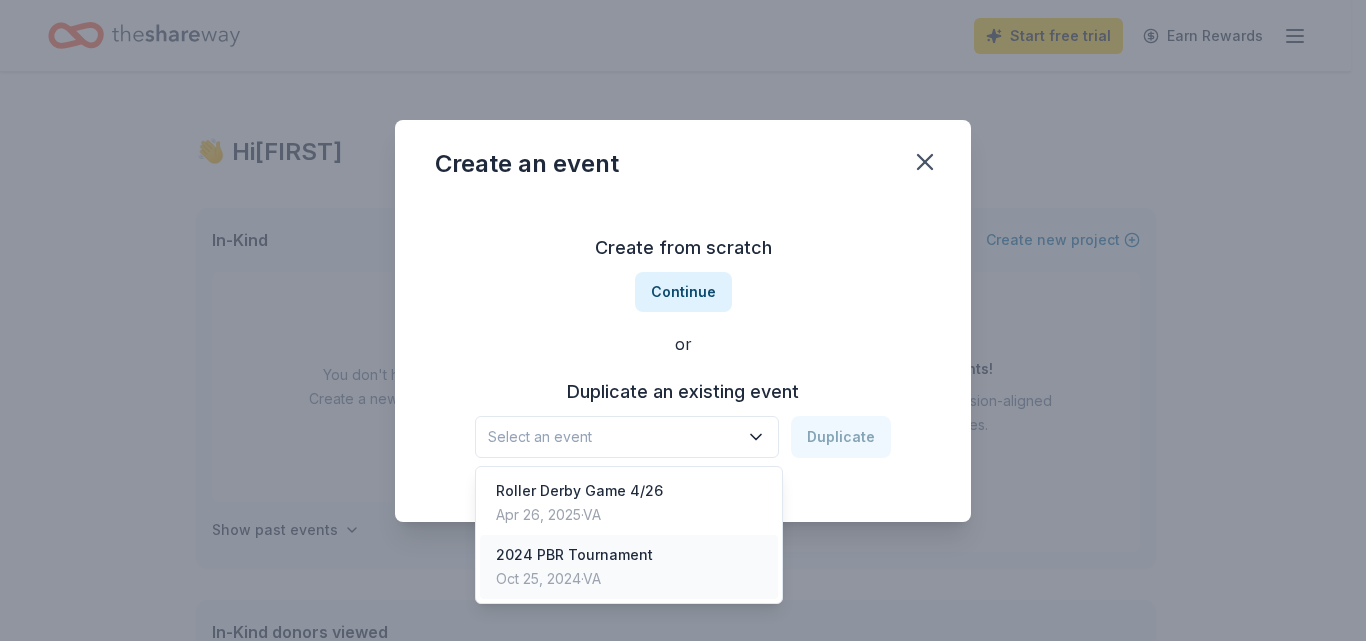 click on "Oct 25, 2024  ·  [STATE]" at bounding box center [574, 579] 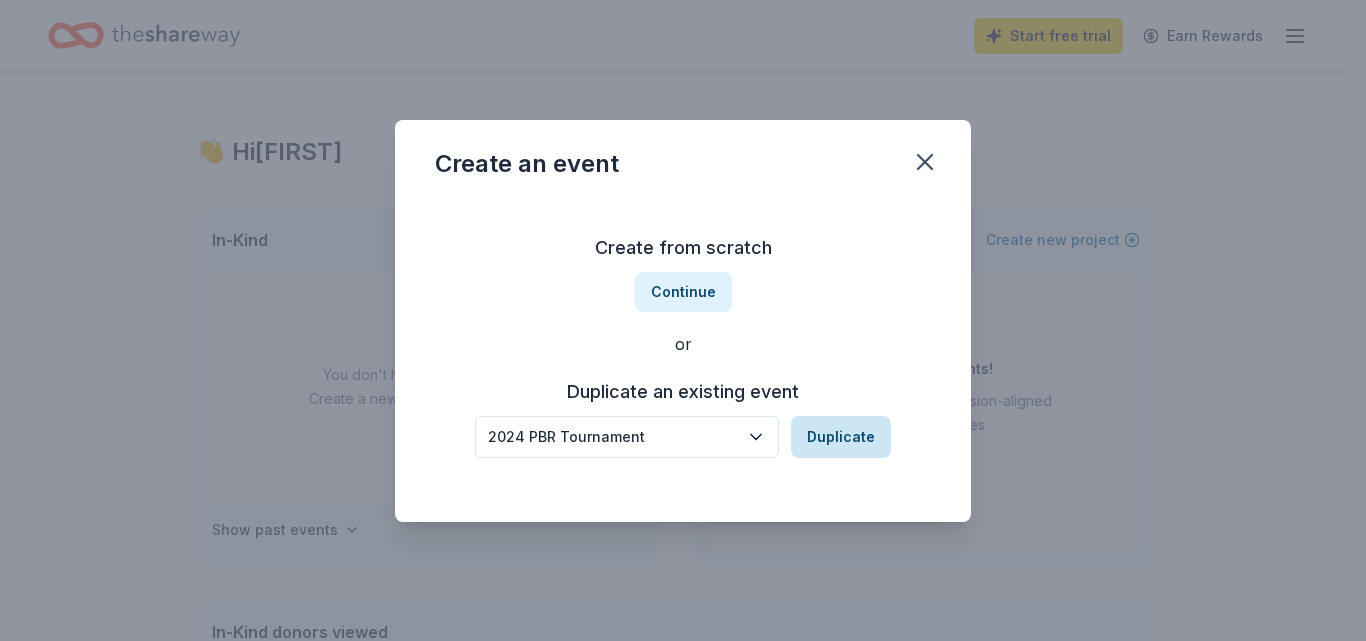 click on "Duplicate" at bounding box center [841, 437] 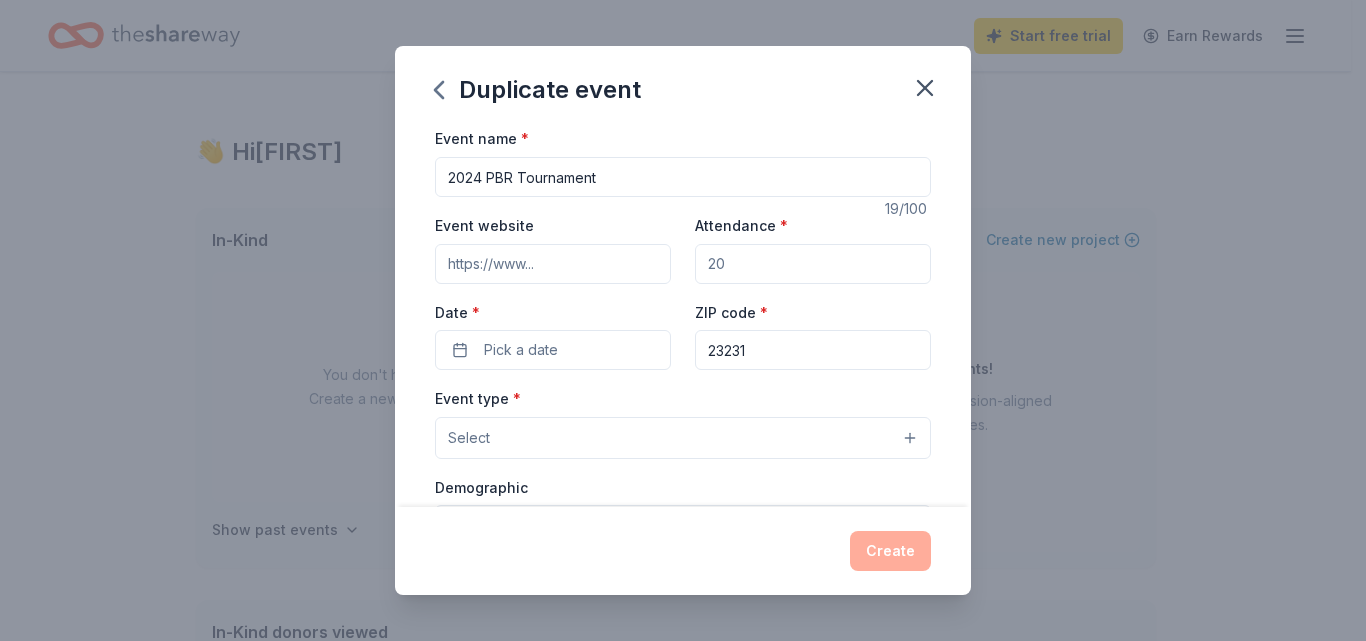 click on "2024 PBR Tournament" at bounding box center [683, 177] 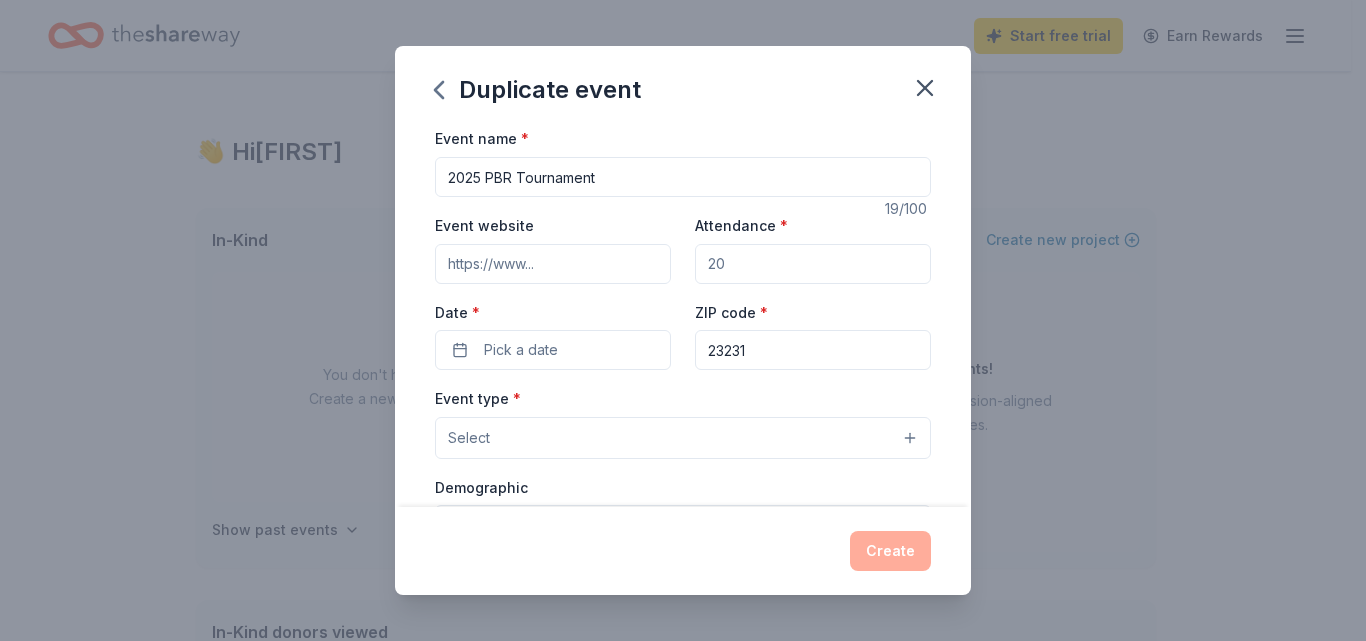 type on "2025 PBR Tournament" 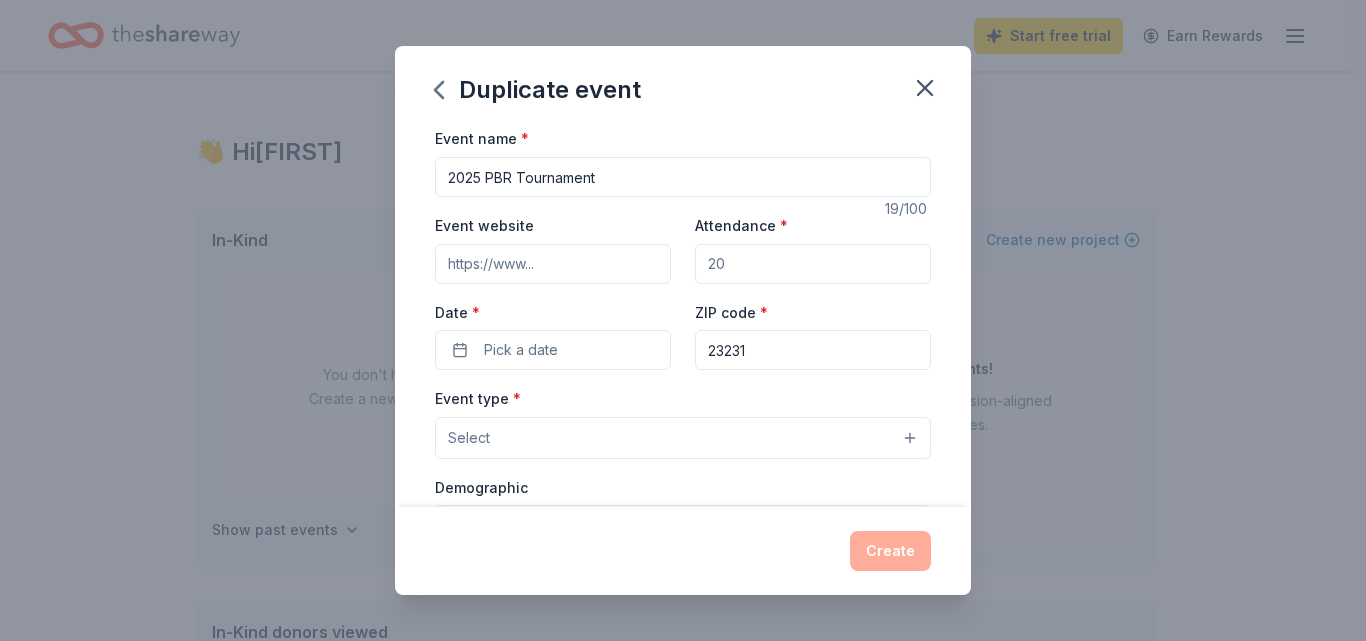 click on "Attendance *" at bounding box center (813, 264) 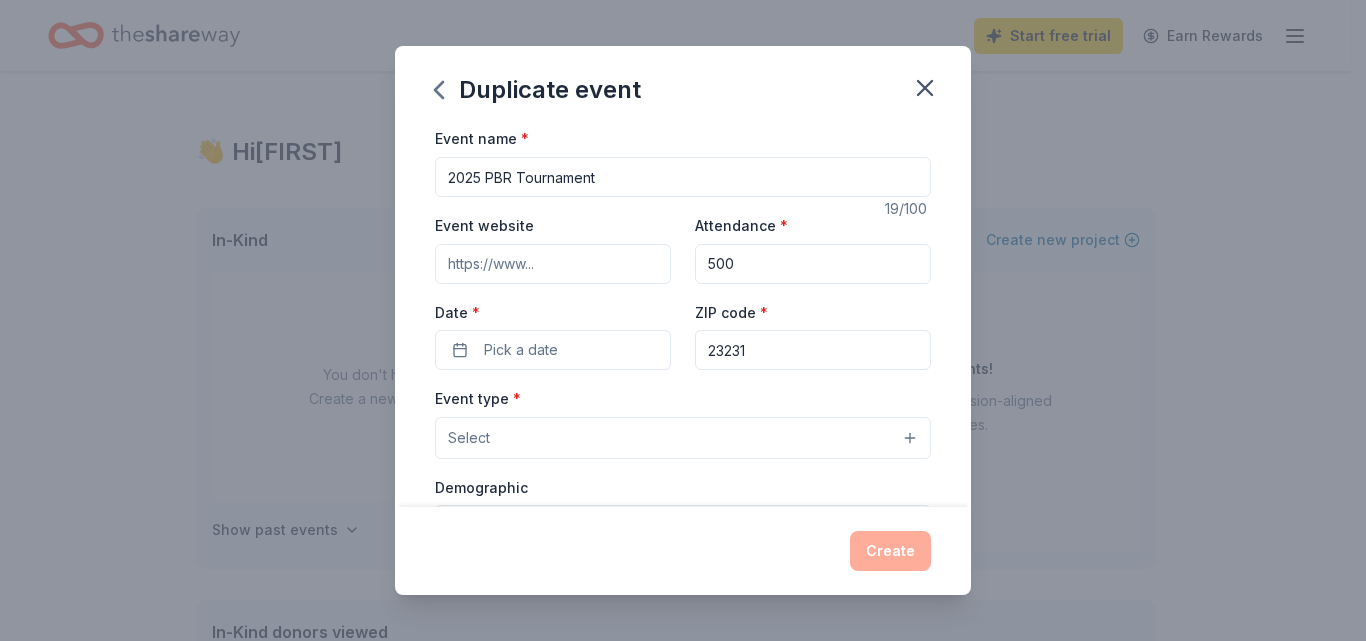 type on "500" 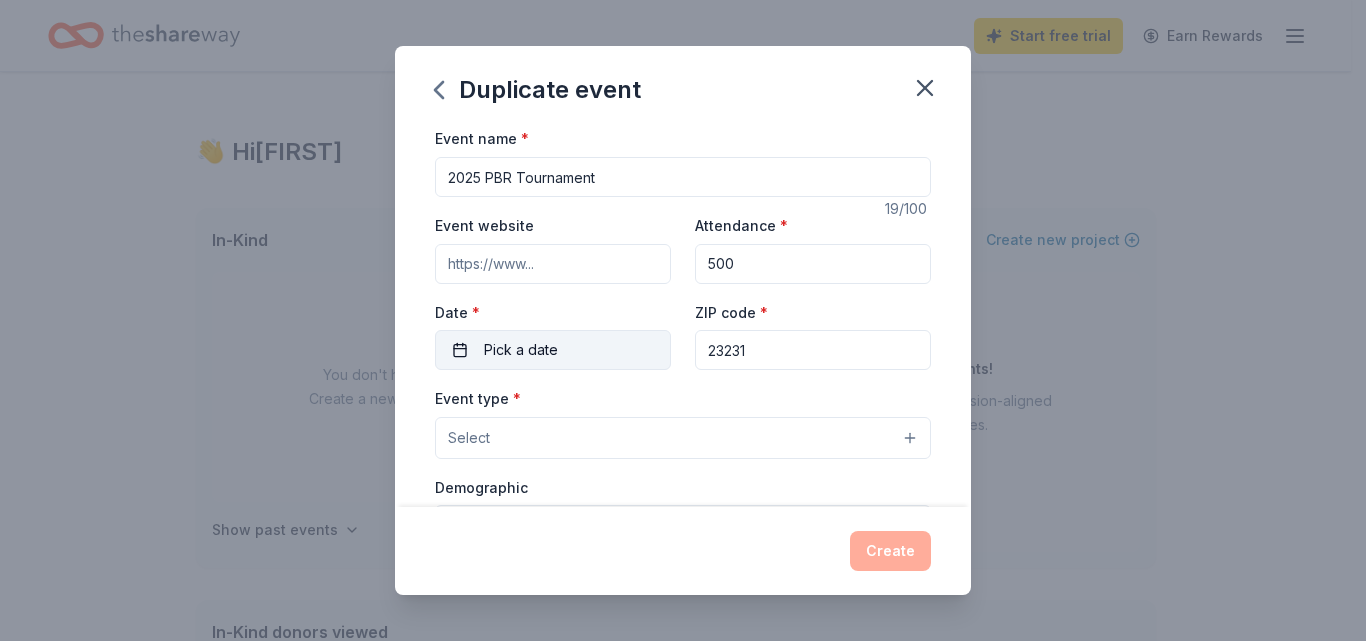 click on "Pick a date" at bounding box center [521, 350] 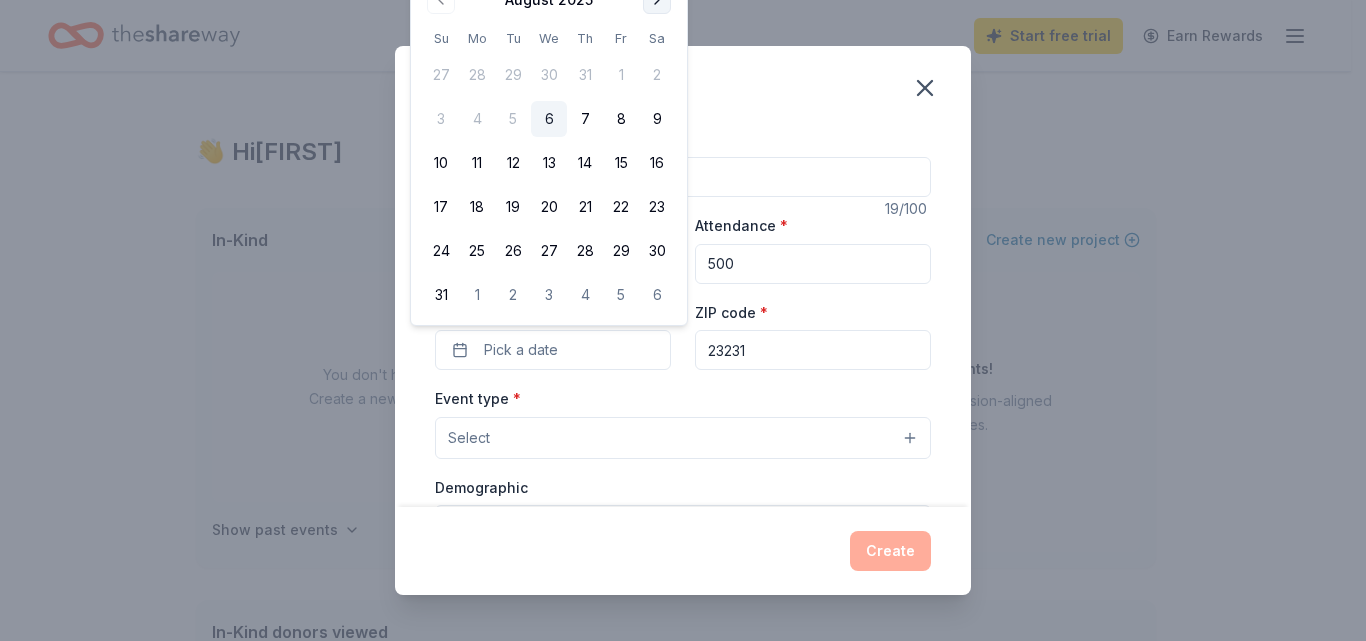 click at bounding box center [657, 0] 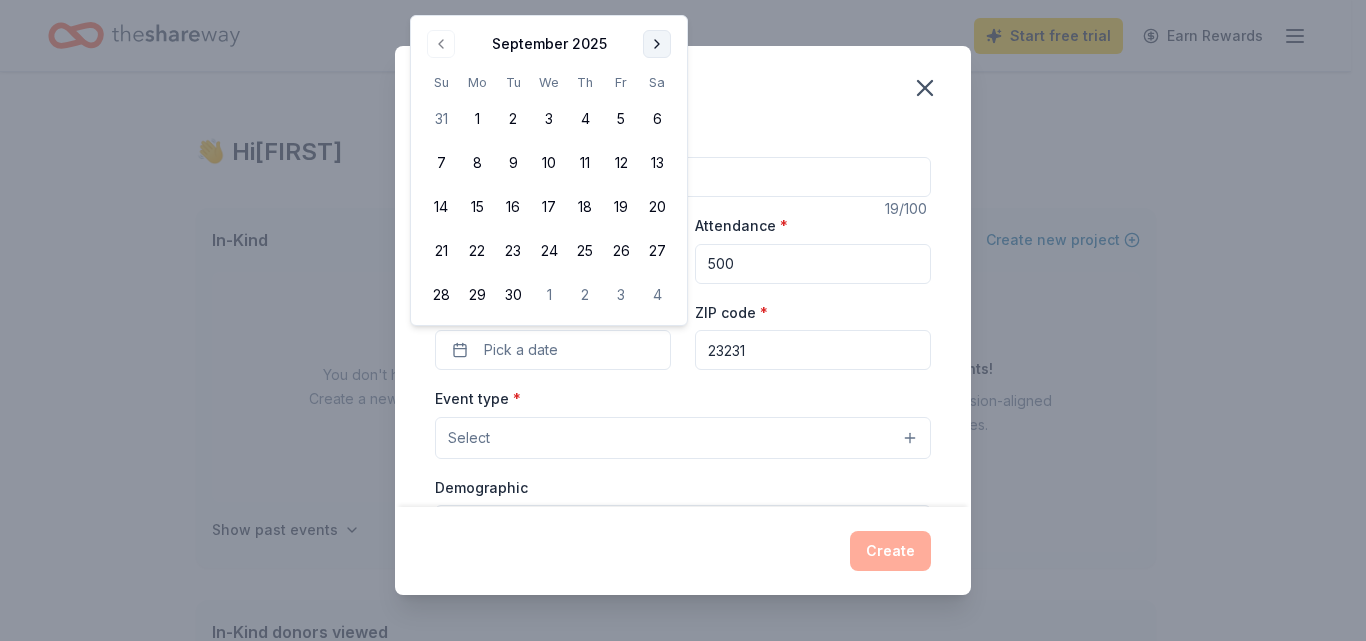 click at bounding box center [657, 44] 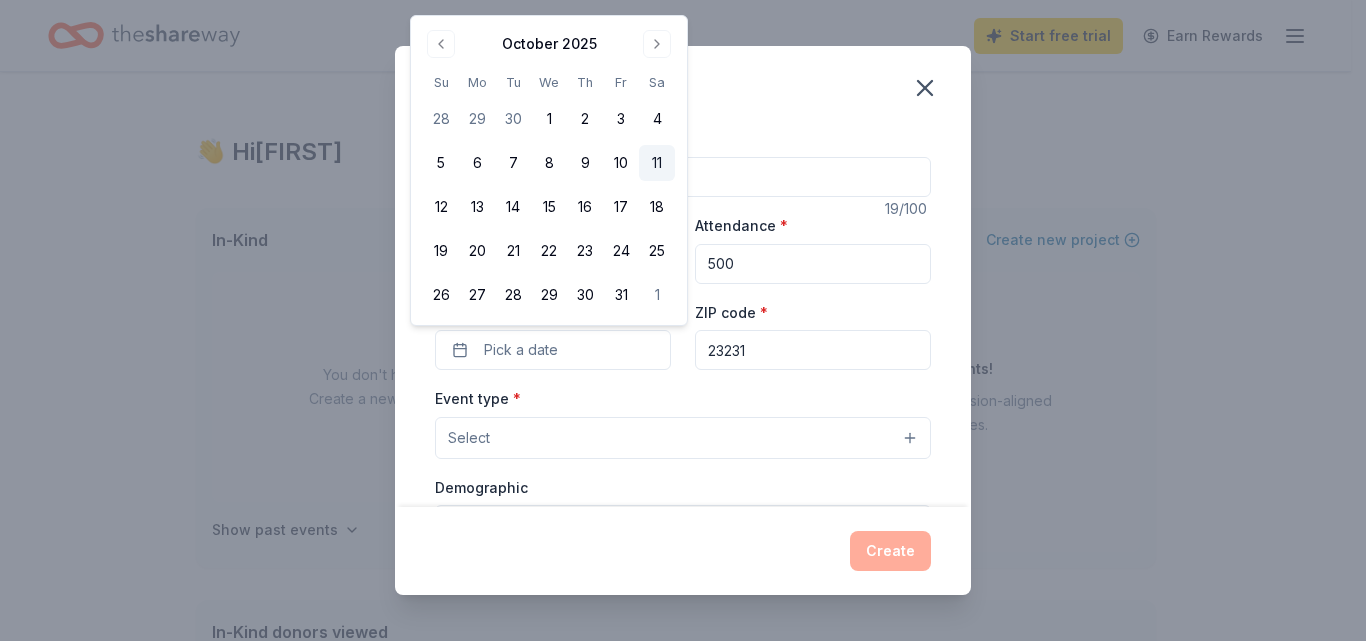 click on "11" at bounding box center (657, 163) 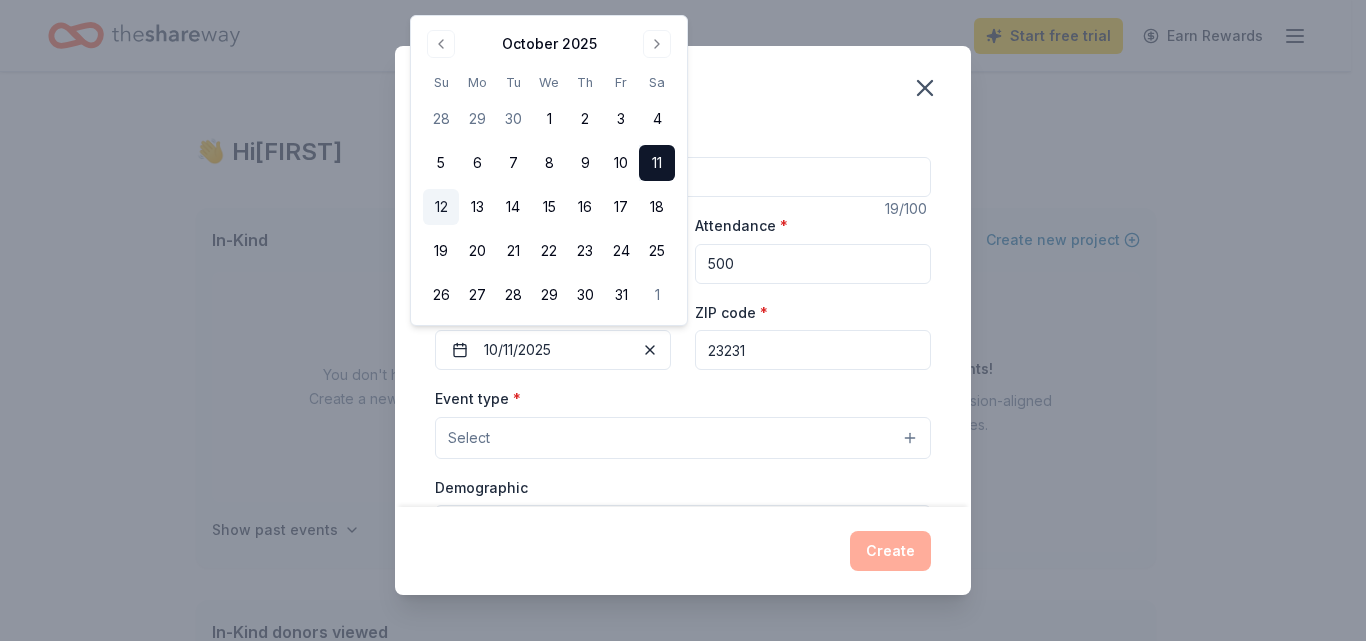 click on "12" at bounding box center [441, 207] 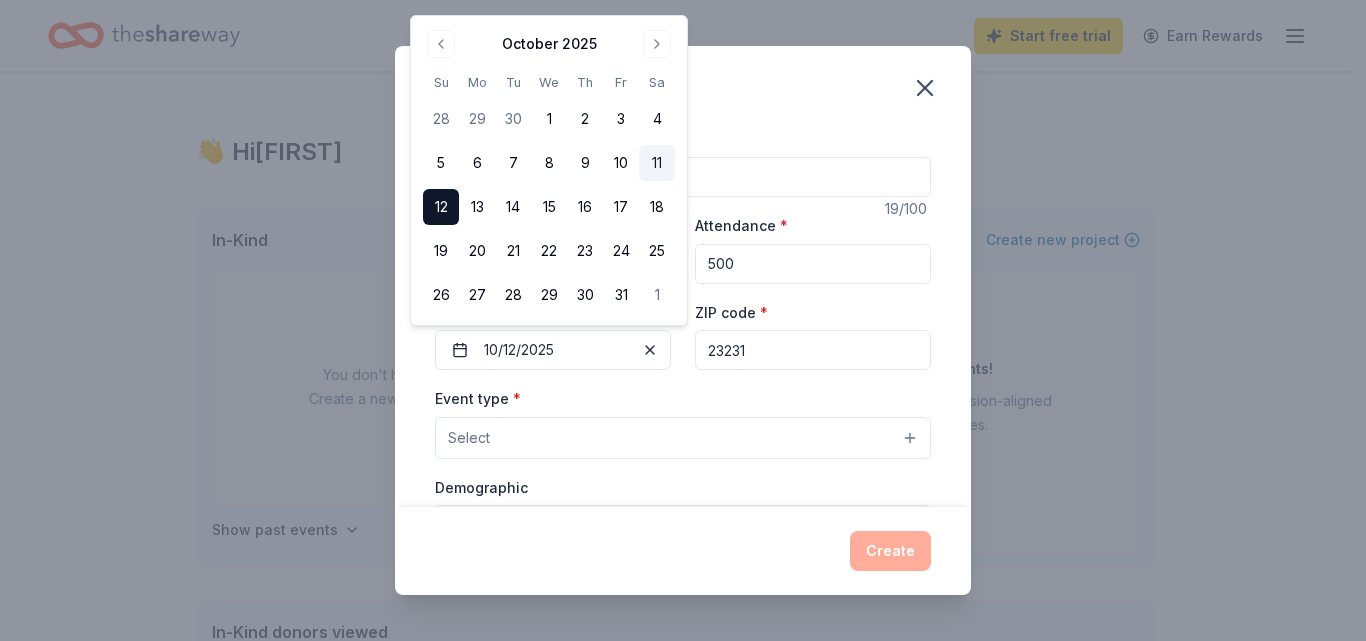 click on "11" at bounding box center [657, 163] 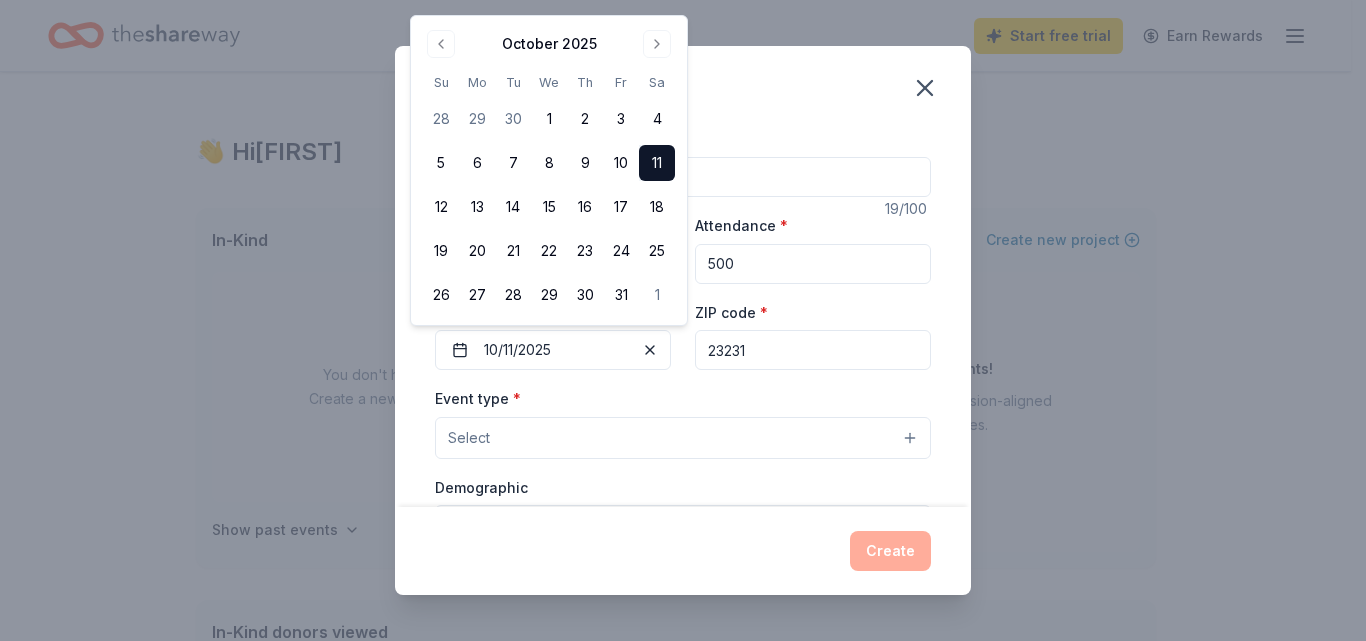 click on "Duplicate event Event name * 2025 PBR Tournament 19 /100 Event website Attendance * 500 Date * 10/11/2025 ZIP code * [ZIP] Event type * Select Demographic Select We use this information to help brands find events with their target demographic to sponsor their products. Mailing address Apt/unit Description What are you looking for? * Auction & raffle Meals Snacks Desserts Alcohol Beverages Send me reminders Email me reminders of donor application deadlines Recurring event Copy donors Saved Applied Approved Received Declined Not interested All copied donors will be given "saved" status in your new event. Companies that are no longer donating will not be copied. Create" at bounding box center (683, 320) 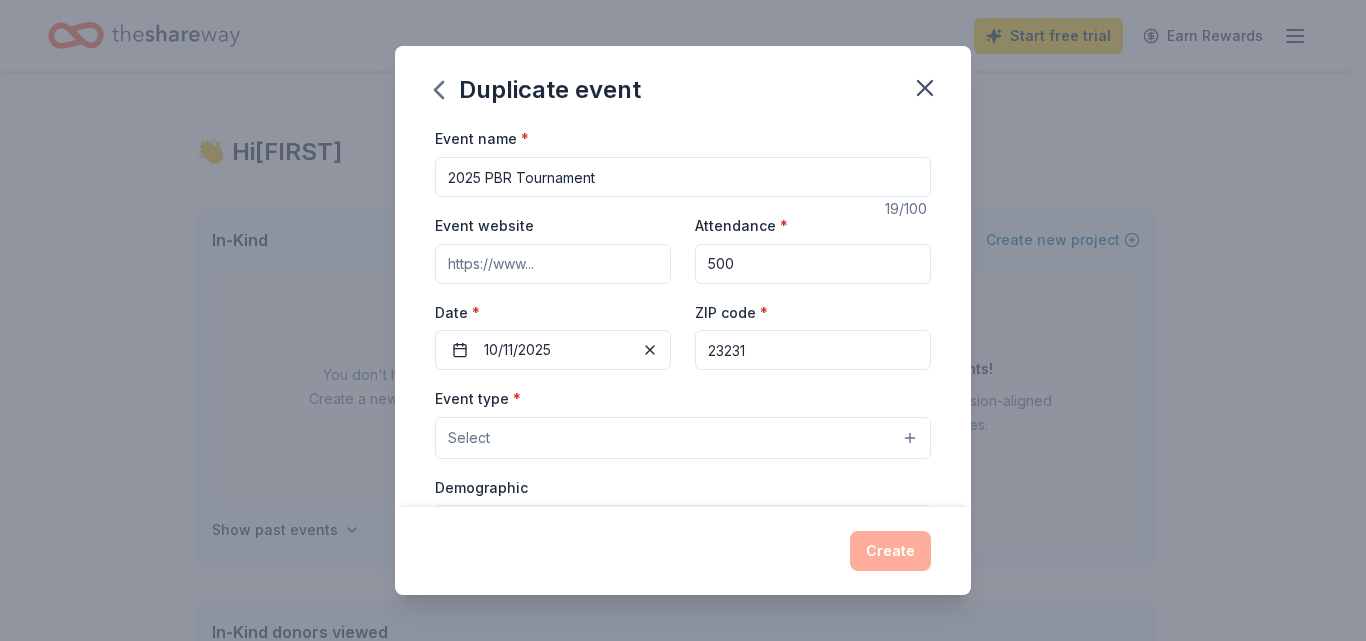 click on "Select" at bounding box center (469, 438) 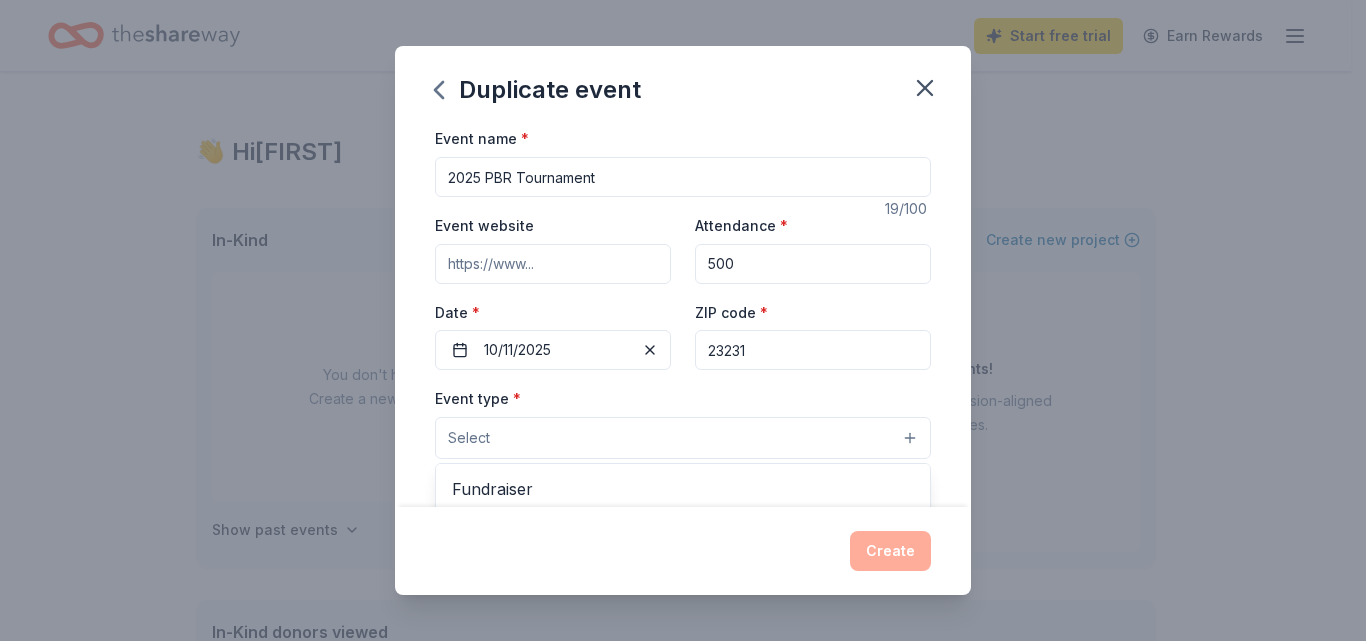 click on "Select" at bounding box center [683, 438] 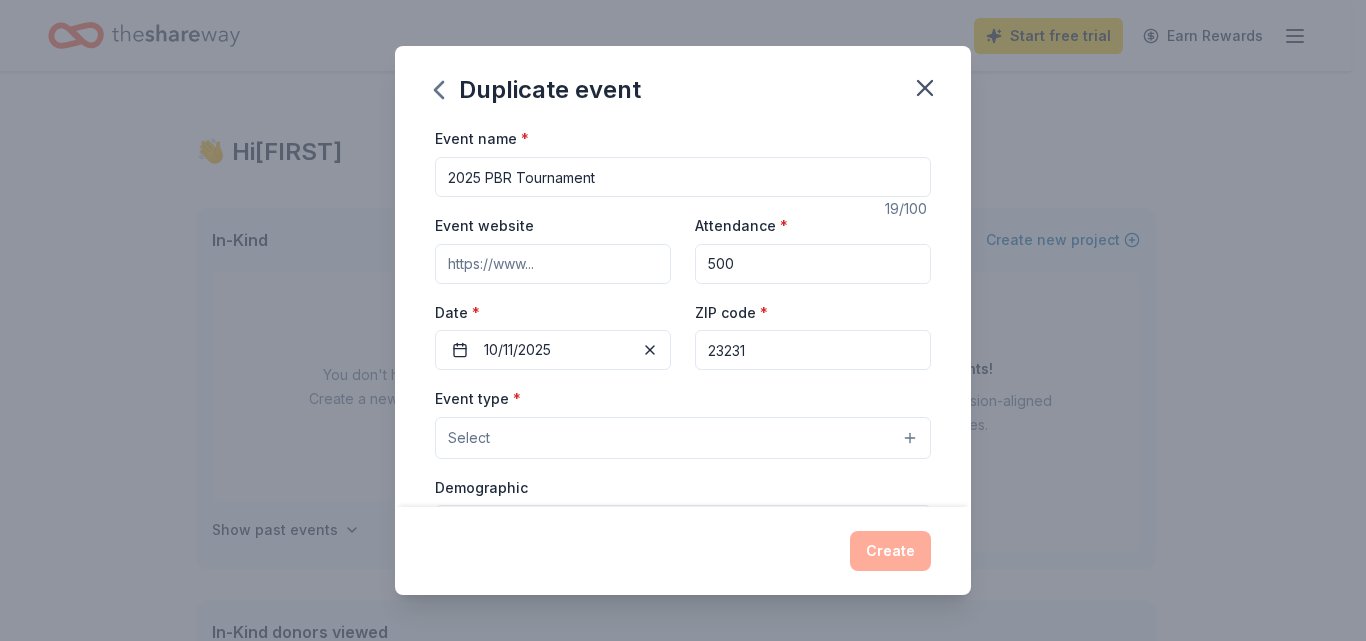 click on "Select" at bounding box center (683, 438) 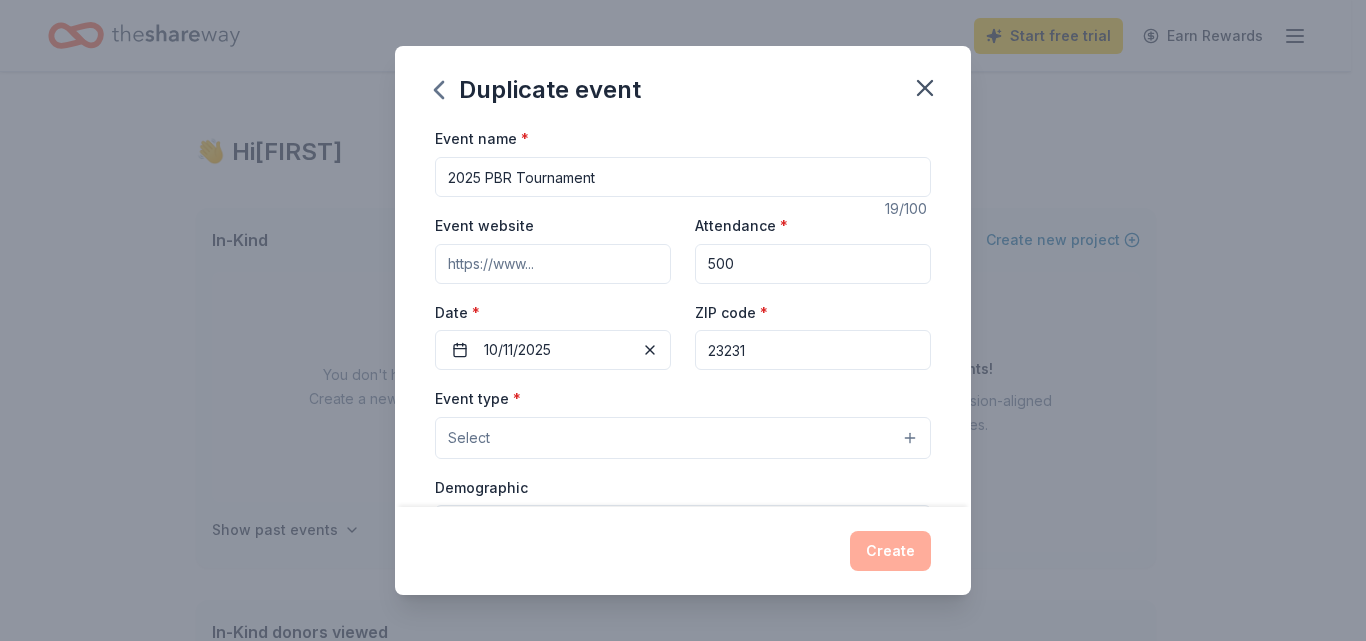 click on "Select" at bounding box center (683, 438) 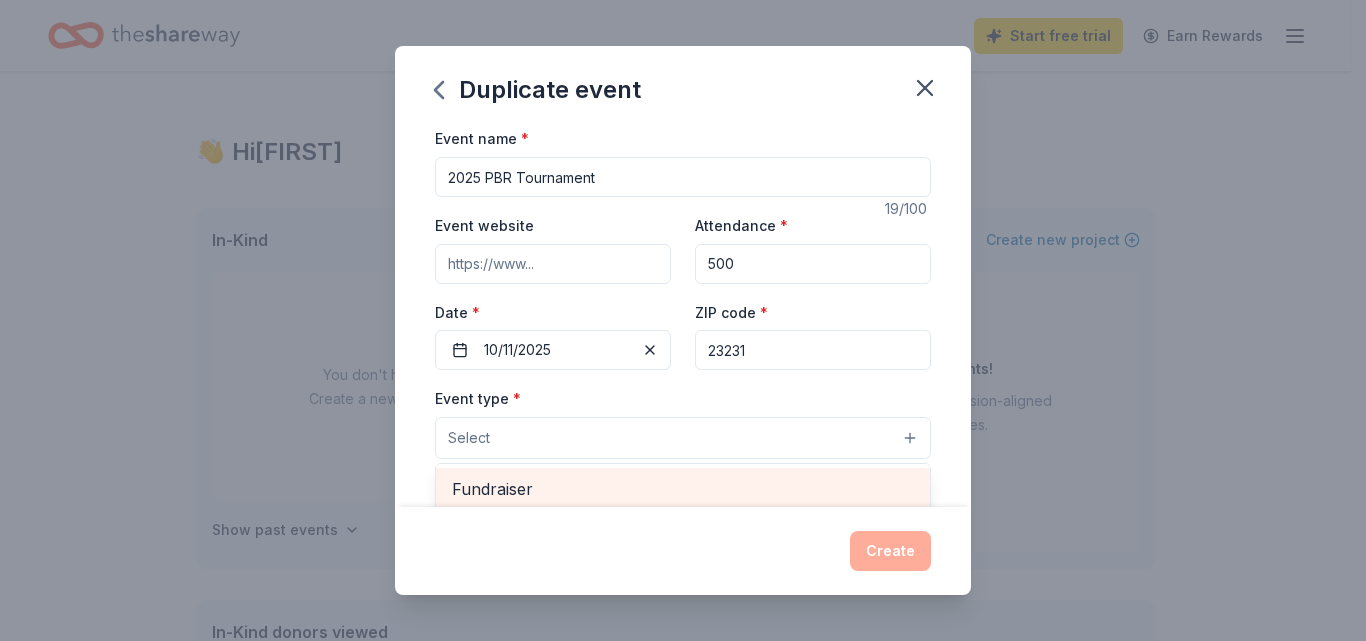 click on "Fundraiser" at bounding box center [683, 489] 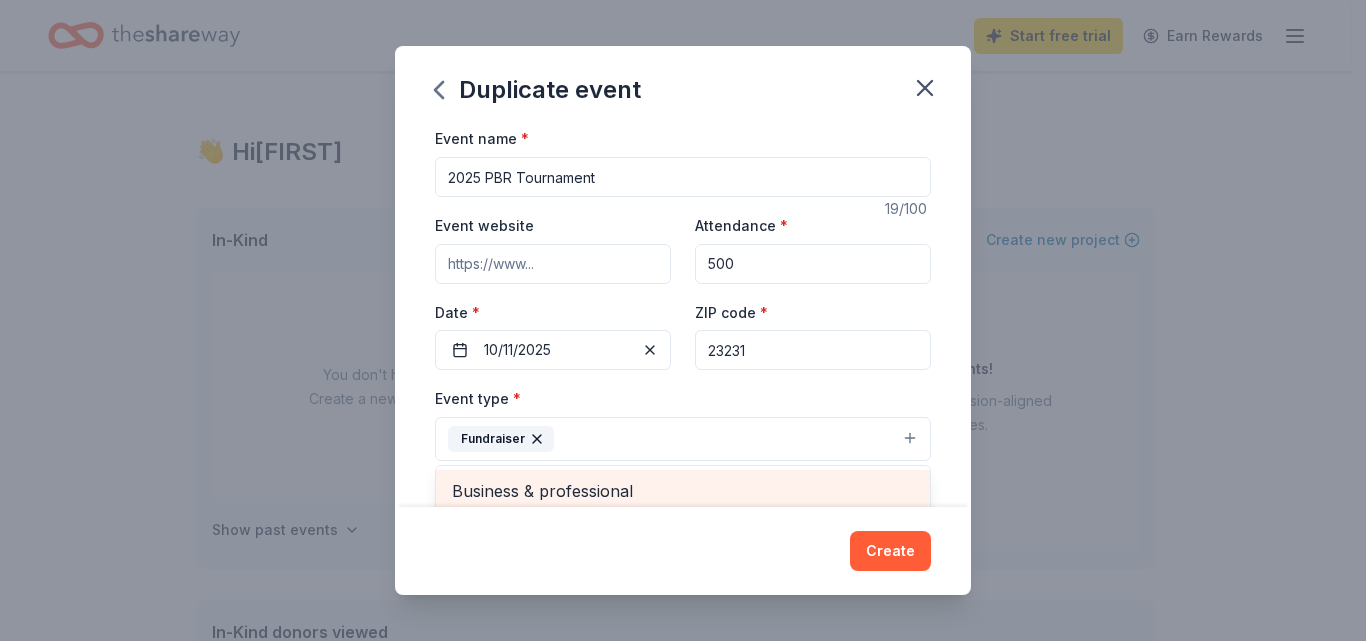 scroll, scrollTop: 6, scrollLeft: 0, axis: vertical 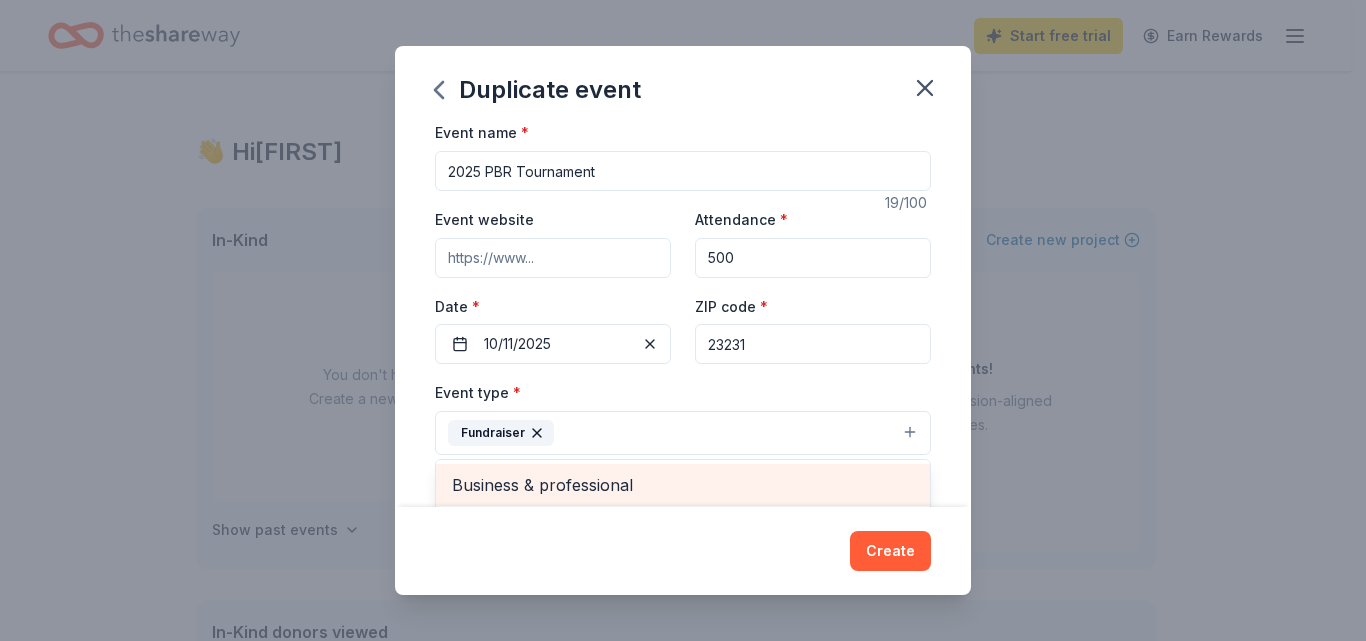 click on "Business & professional" at bounding box center [683, 485] 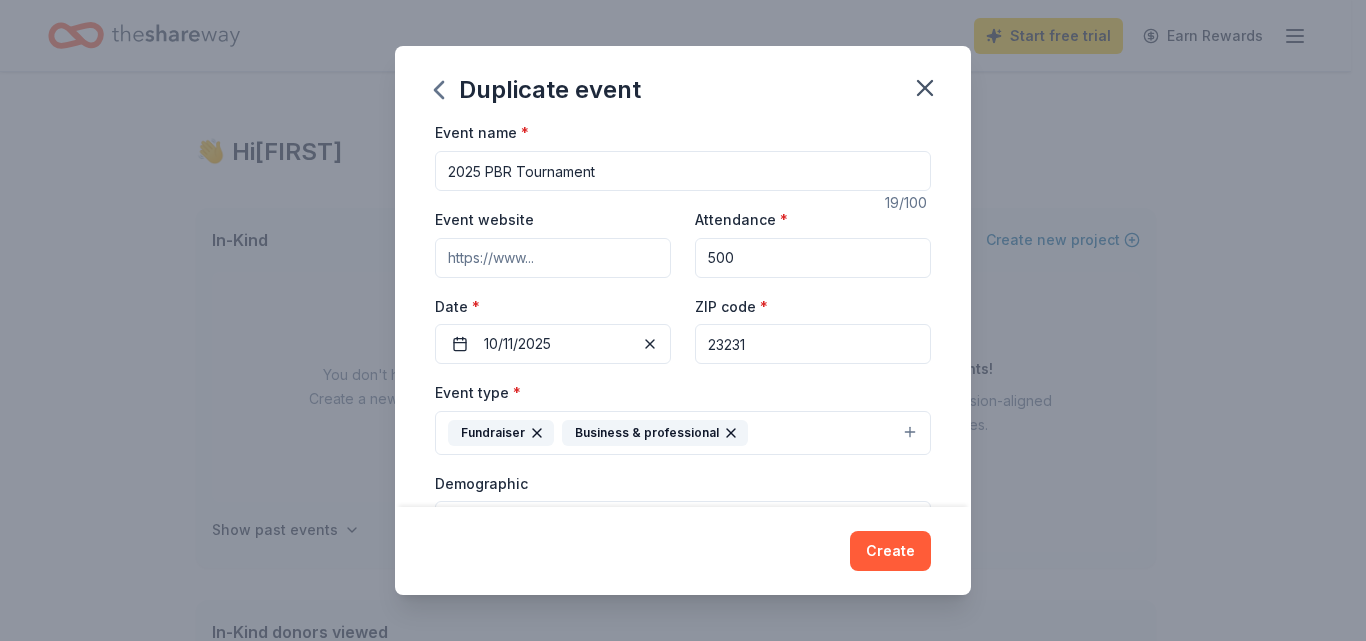 click 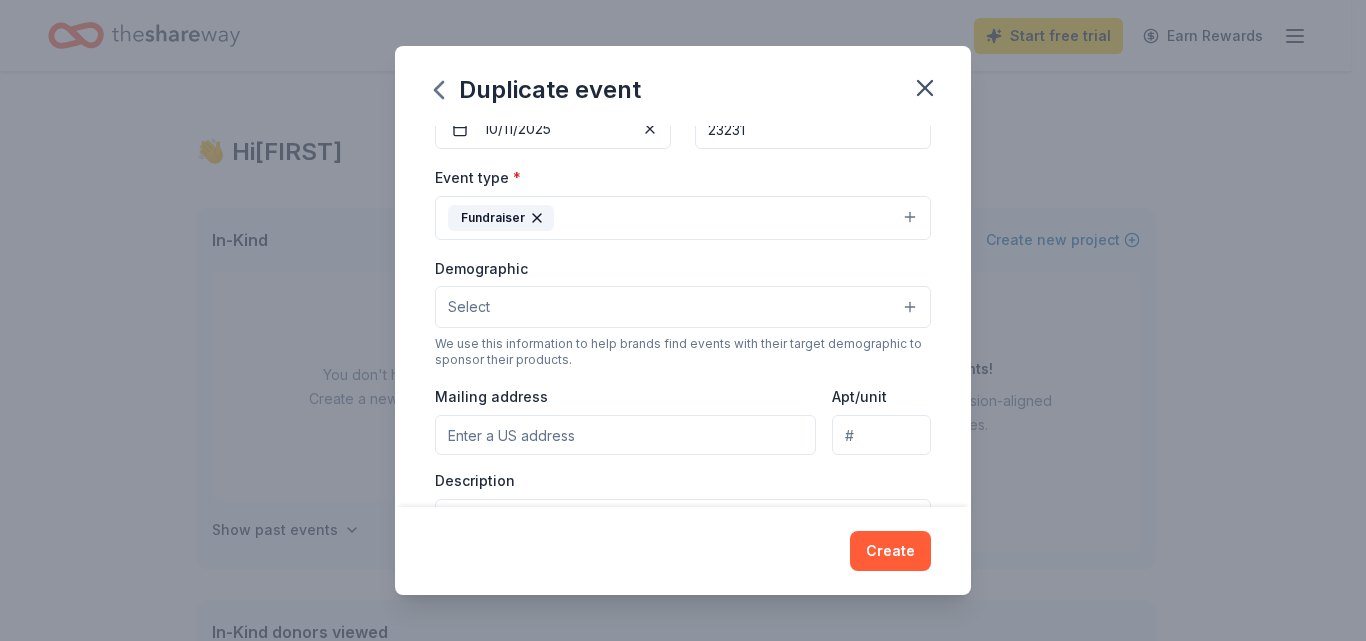 scroll, scrollTop: 238, scrollLeft: 0, axis: vertical 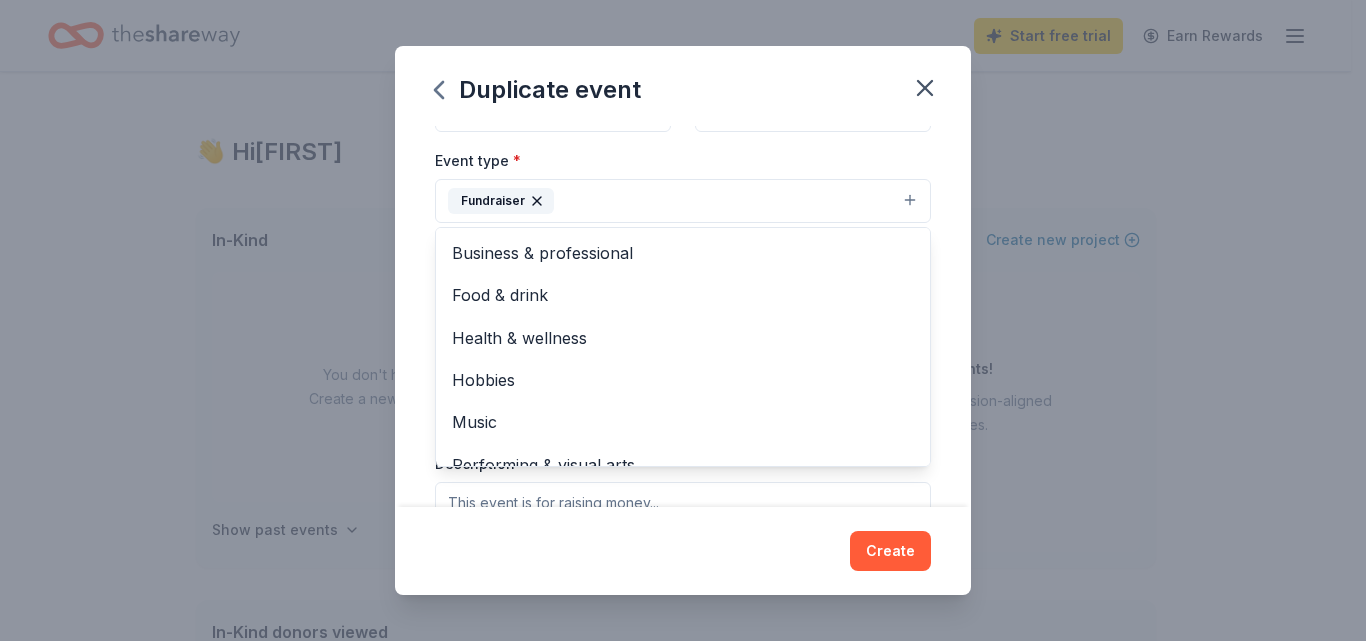 click on "Fundraiser" at bounding box center [683, 201] 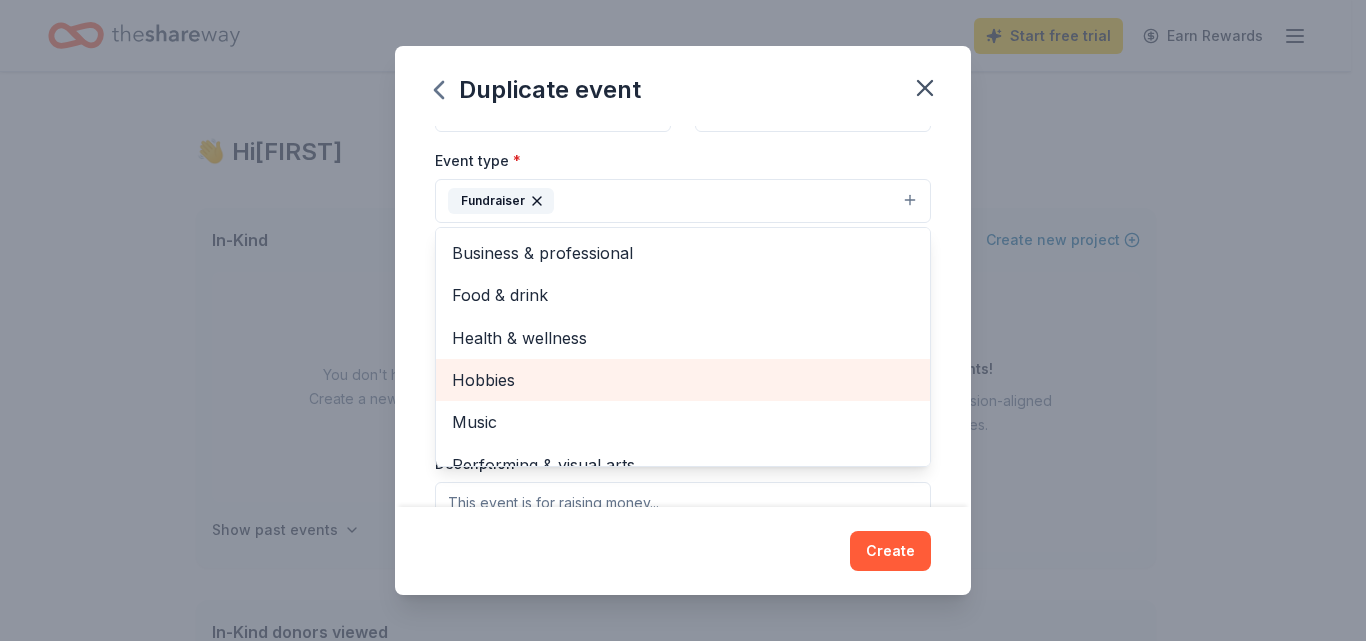 scroll, scrollTop: 24, scrollLeft: 0, axis: vertical 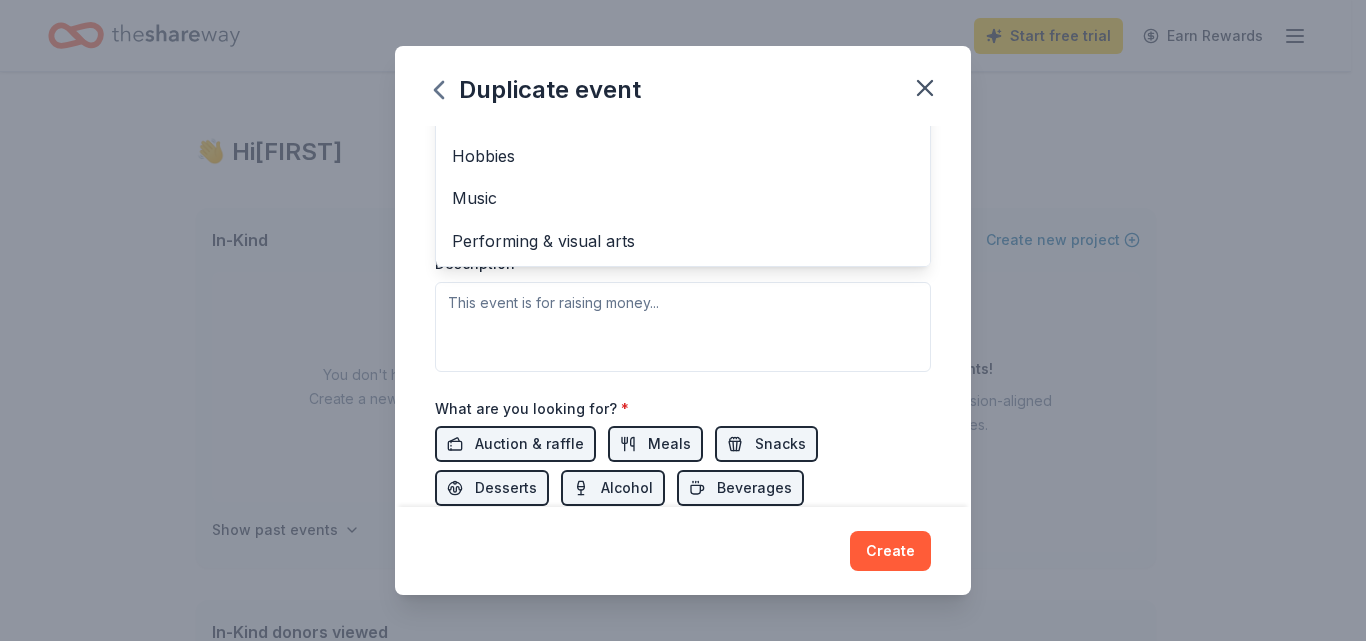 click on "Duplicate event Event name * 2025 PBR Tournament 19 /100 Event website Attendance * 500 Date * 10/11/2025 ZIP code * [ZIP] Event type * Fundraiser Business & professional Food & drink Health & wellness Hobbies Music Performing & visual arts Demographic Select We use this information to help brands find events with their target demographic to sponsor their products. Mailing address Apt/unit Description What are you looking for? * Auction & raffle Meals Snacks Desserts Alcohol Beverages Send me reminders Email me reminders of donor application deadlines Recurring event Copy donors Saved Applied Approved Received Declined Not interested All copied donors will be given "saved" status in your new event. Companies that are no longer donating will not be copied. Create" at bounding box center (683, 320) 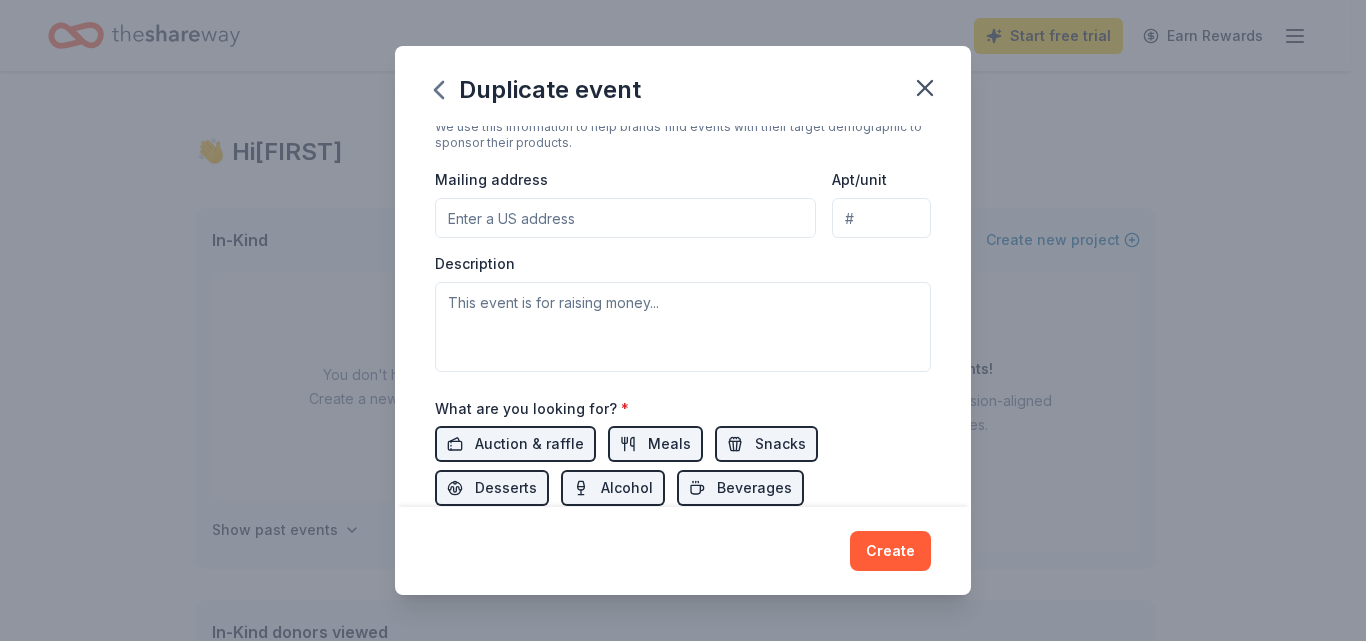 scroll, scrollTop: 122, scrollLeft: 0, axis: vertical 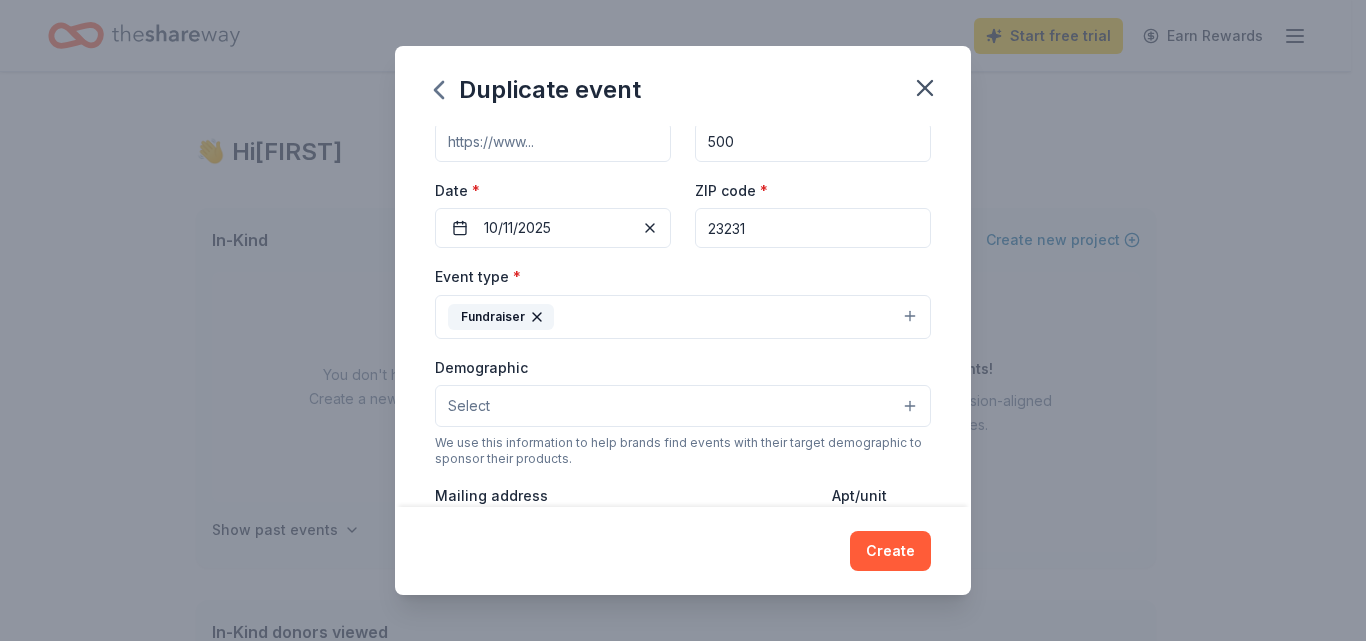 click on "Select" at bounding box center (683, 406) 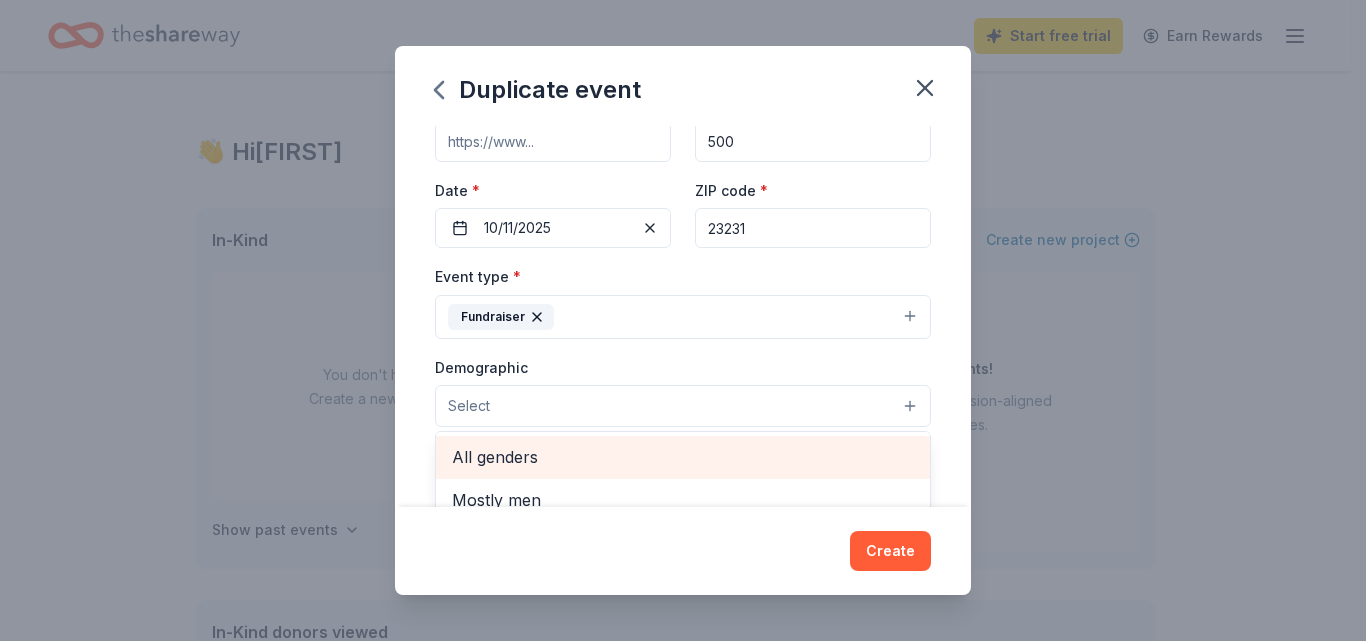 click on "All genders" at bounding box center [683, 457] 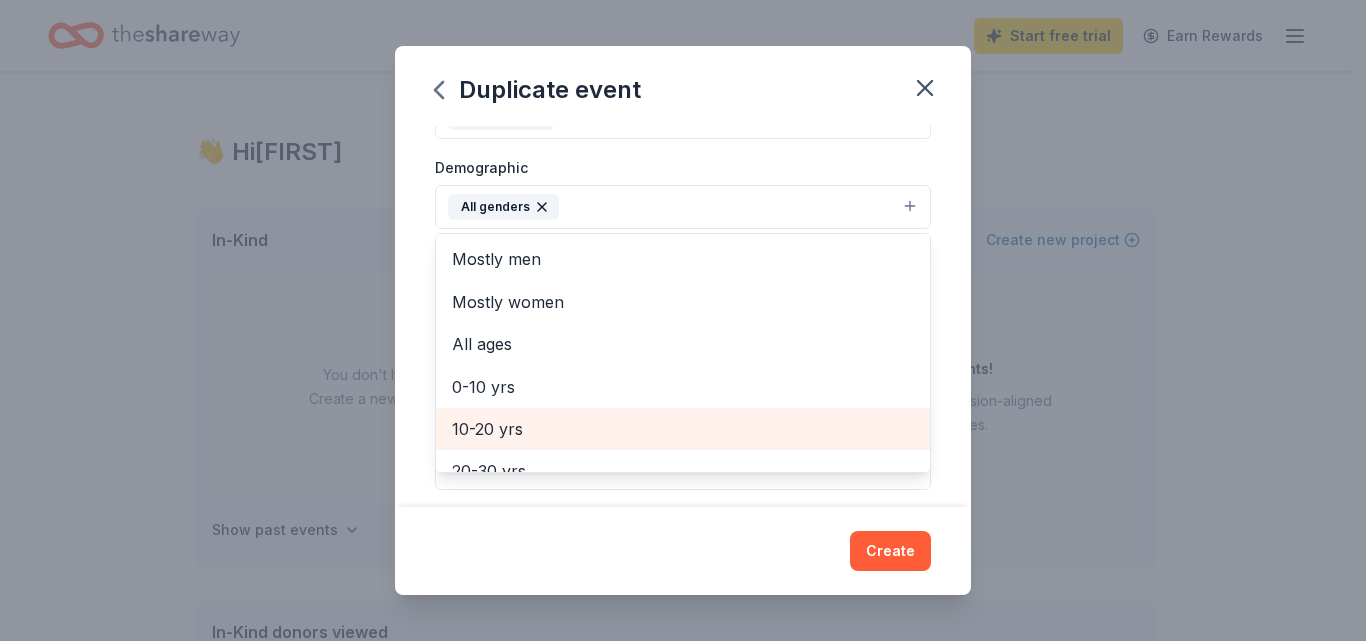 scroll, scrollTop: 222, scrollLeft: 0, axis: vertical 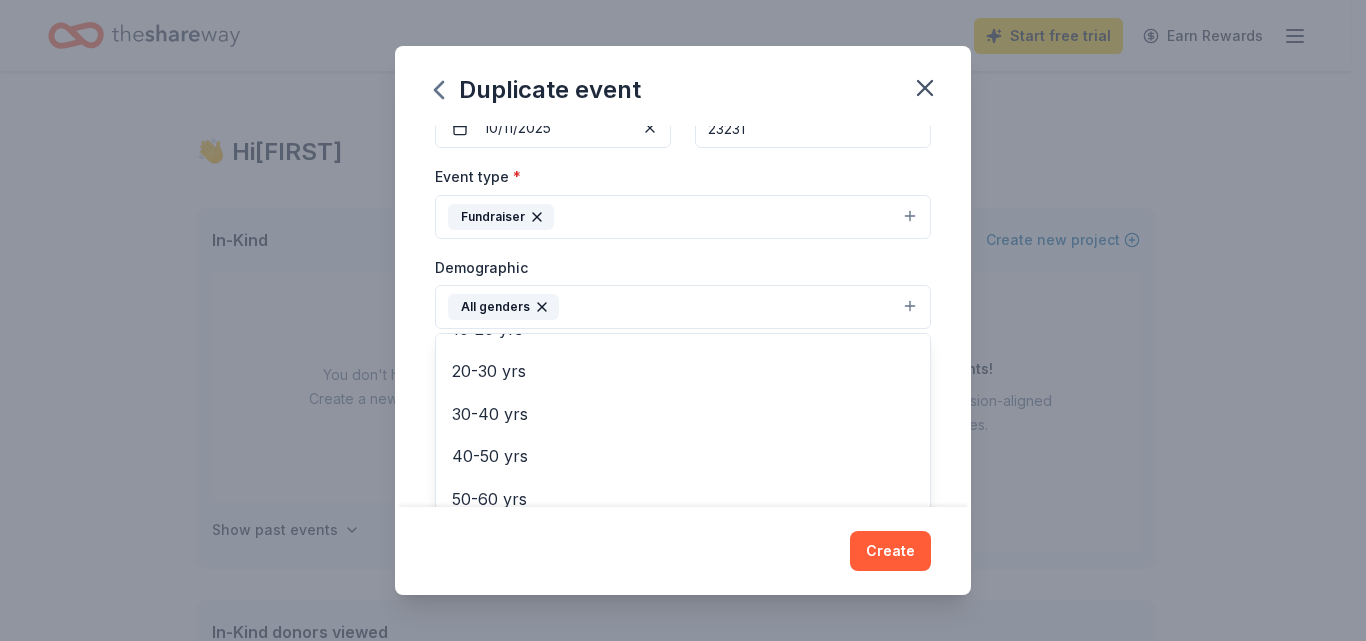 click on "Event name * 2025 PBR Tournament 19 /100 Event website Attendance * 500 Date * 10/11/2025 ZIP code * [ZIP] Event type * Fundraiser Demographic All genders Mostly men Mostly women All ages 0-10 yrs 10-20 yrs 20-30 yrs 30-40 yrs 40-50 yrs 50-60 yrs 60-70 yrs 70-80 yrs 80+ yrs We use this information to help brands find events with their target demographic to sponsor their products. Mailing address Apt/unit Description What are you looking for? * Auction & raffle Meals Snacks Desserts Alcohol Beverages Send me reminders Email me reminders of donor application deadlines Recurring event Copy donors Saved Applied Approved Received Declined Not interested All copied donors will be given "saved" status in your new event. Companies that are no longer donating will not be copied." at bounding box center [683, 316] 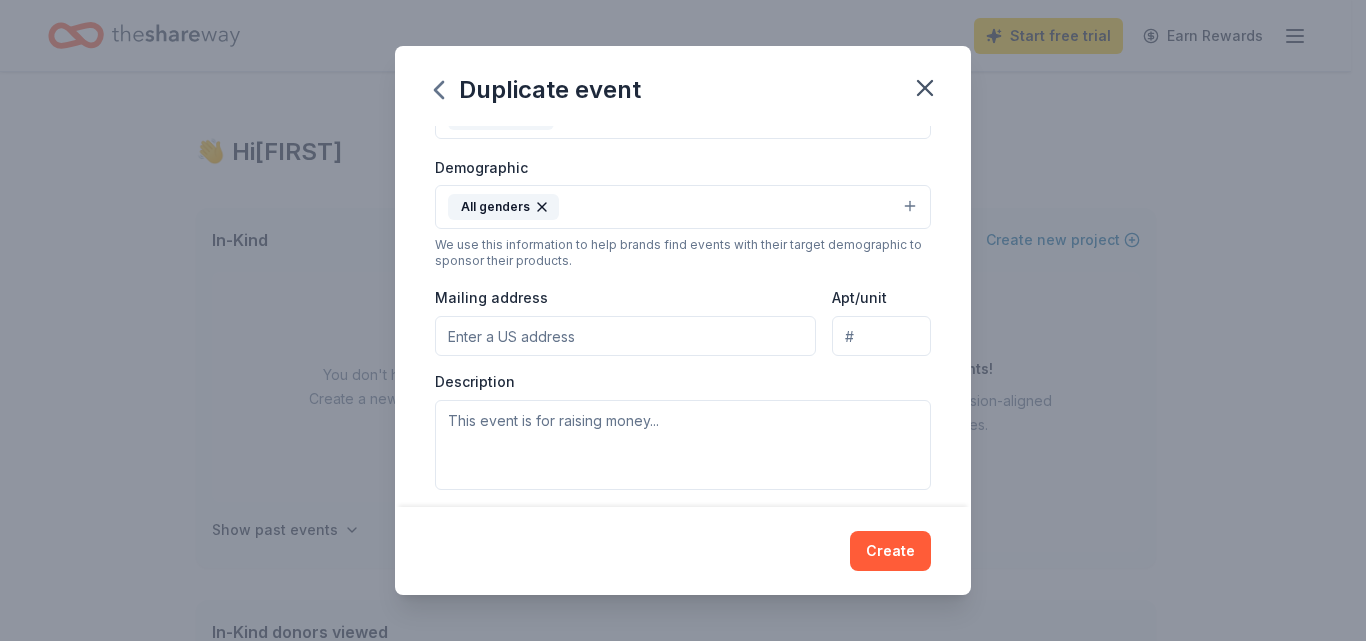 scroll, scrollTop: 422, scrollLeft: 0, axis: vertical 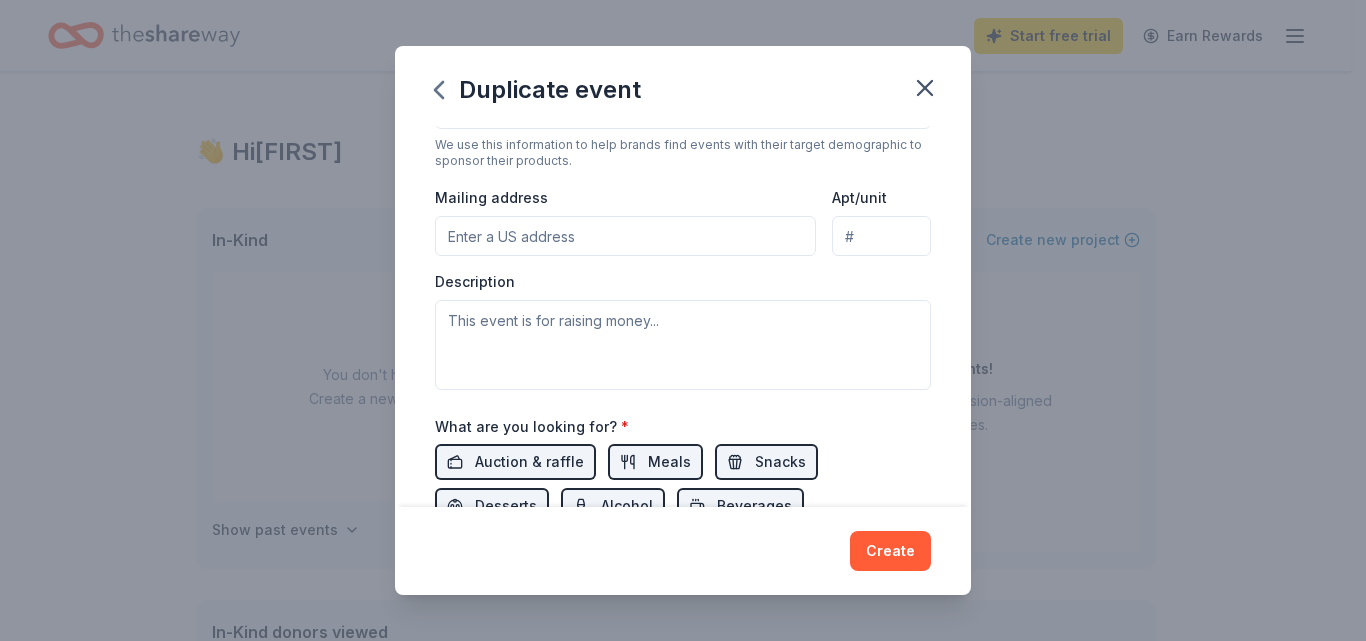 click on "Mailing address" at bounding box center (625, 236) 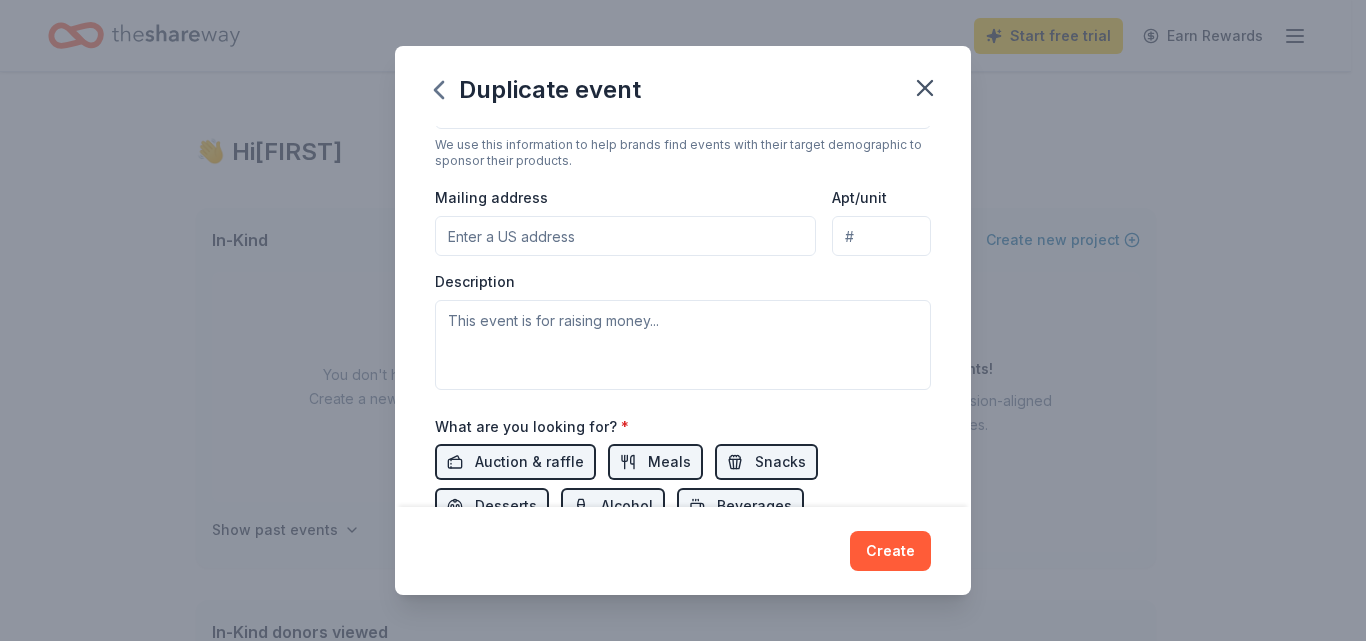 type on "[NUMBER] [STREET]" 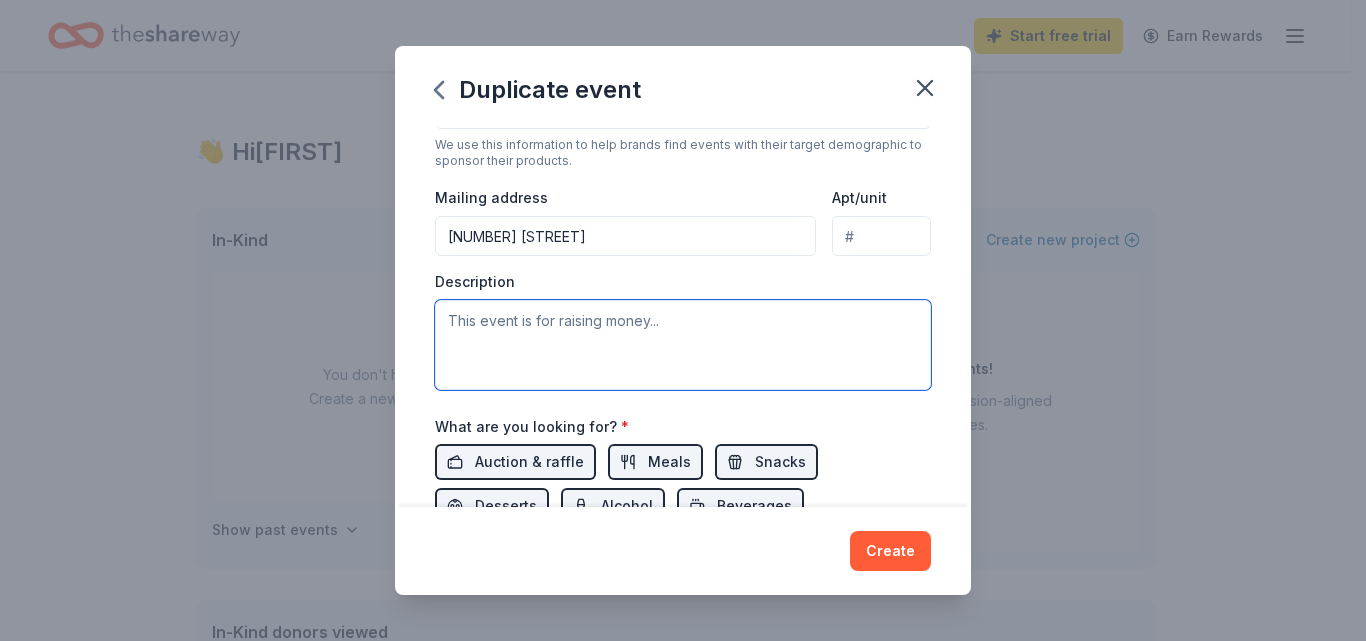 click at bounding box center (683, 345) 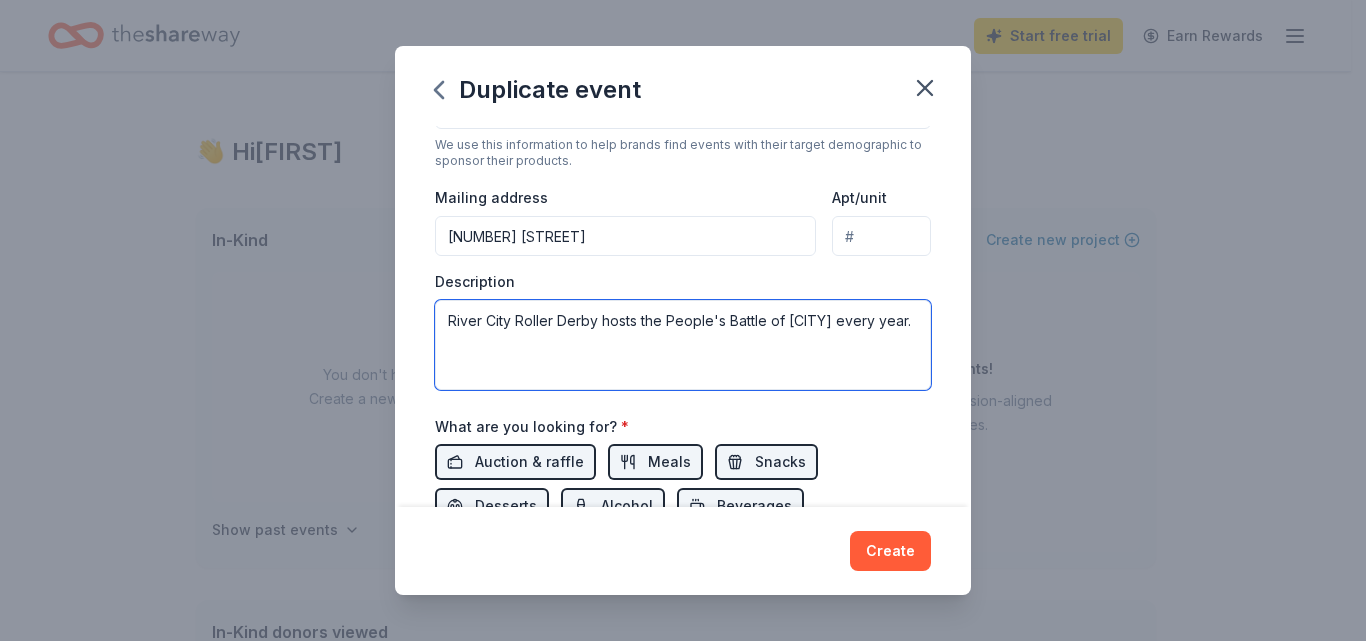 click on "River City Roller Derby hosts the People's Battle of [CITY] every year." at bounding box center [683, 345] 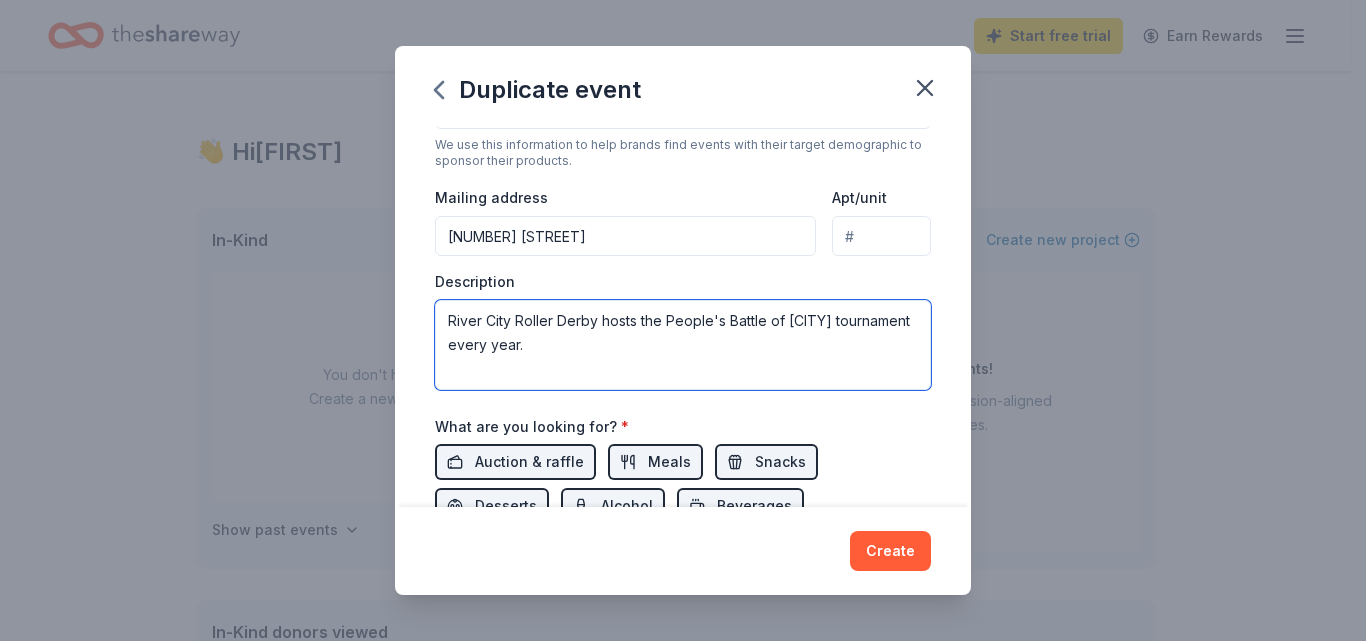 click on "River City Roller Derby hosts the People's Battle of [CITY] tournament every year." at bounding box center (683, 345) 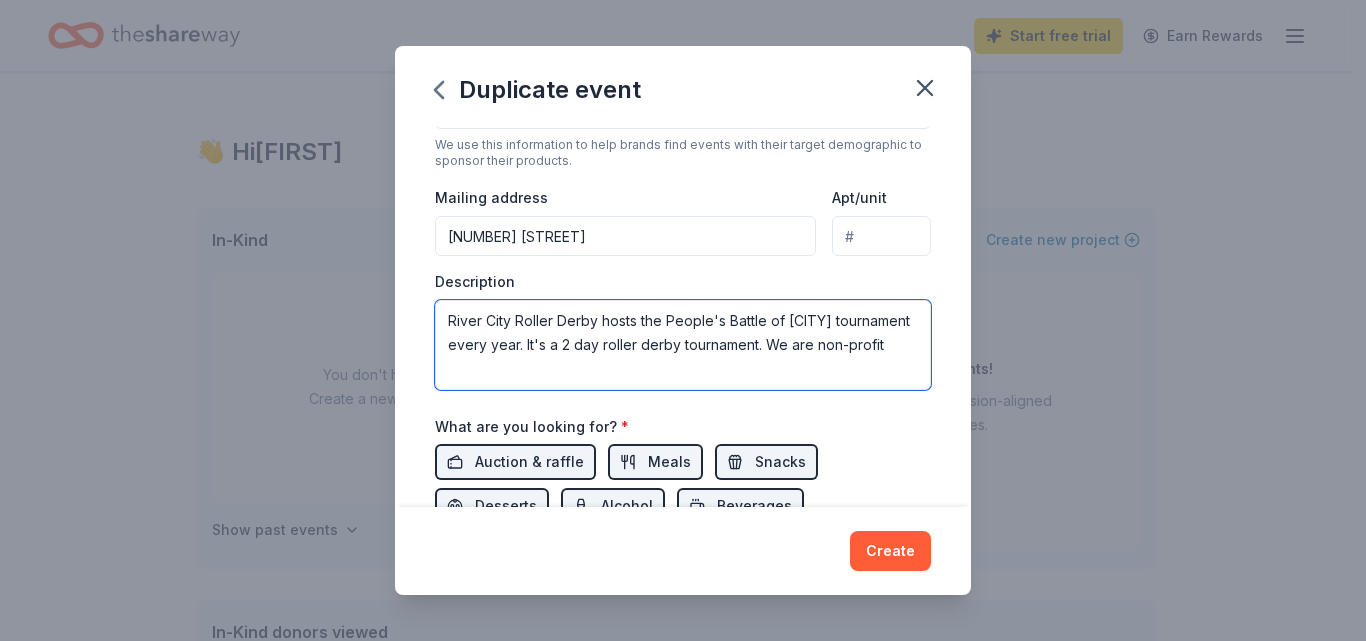 click on "River City Roller Derby hosts the People's Battle of [CITY] tournament every year. It's a 2 day roller derby tournament. We are non-profit" at bounding box center (683, 345) 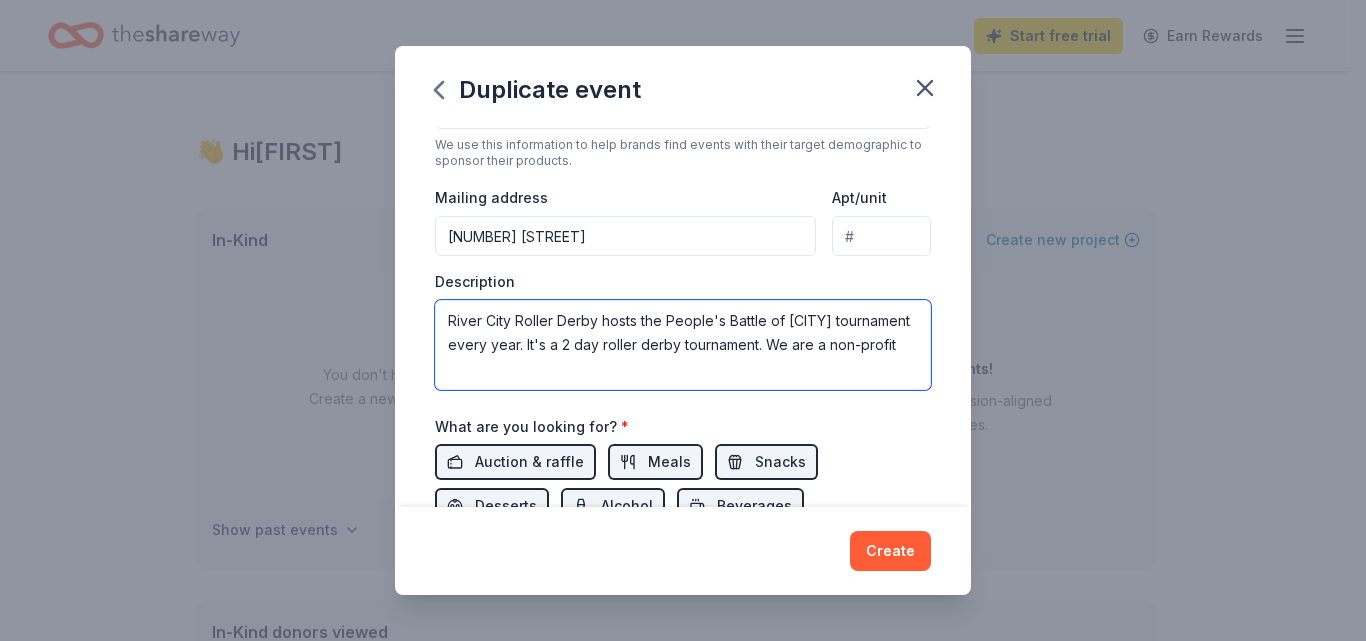 click on "River City Roller Derby hosts the People's Battle of [CITY] tournament every year. It's a 2 day roller derby tournament. We are a non-profit" at bounding box center (683, 345) 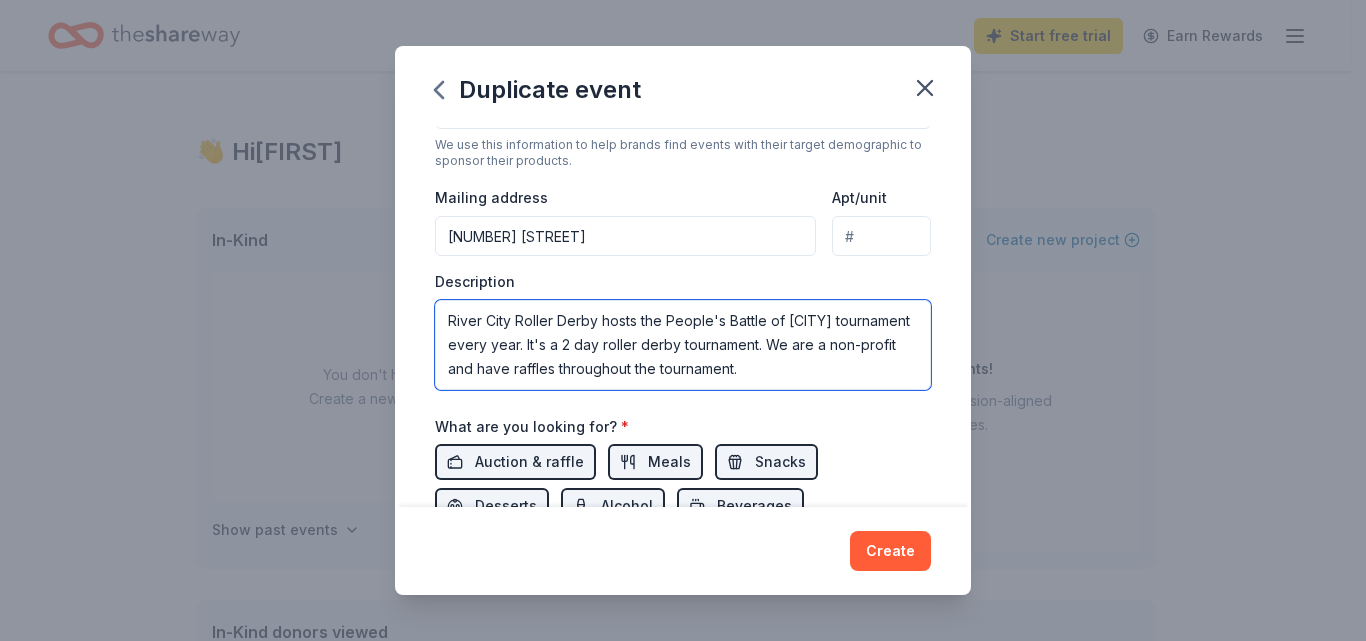click on "River City Roller Derby hosts the People's Battle of [CITY] tournament every year. It's a 2 day roller derby tournament. We are a non-profit and have raffles throughout the tournament." at bounding box center [683, 345] 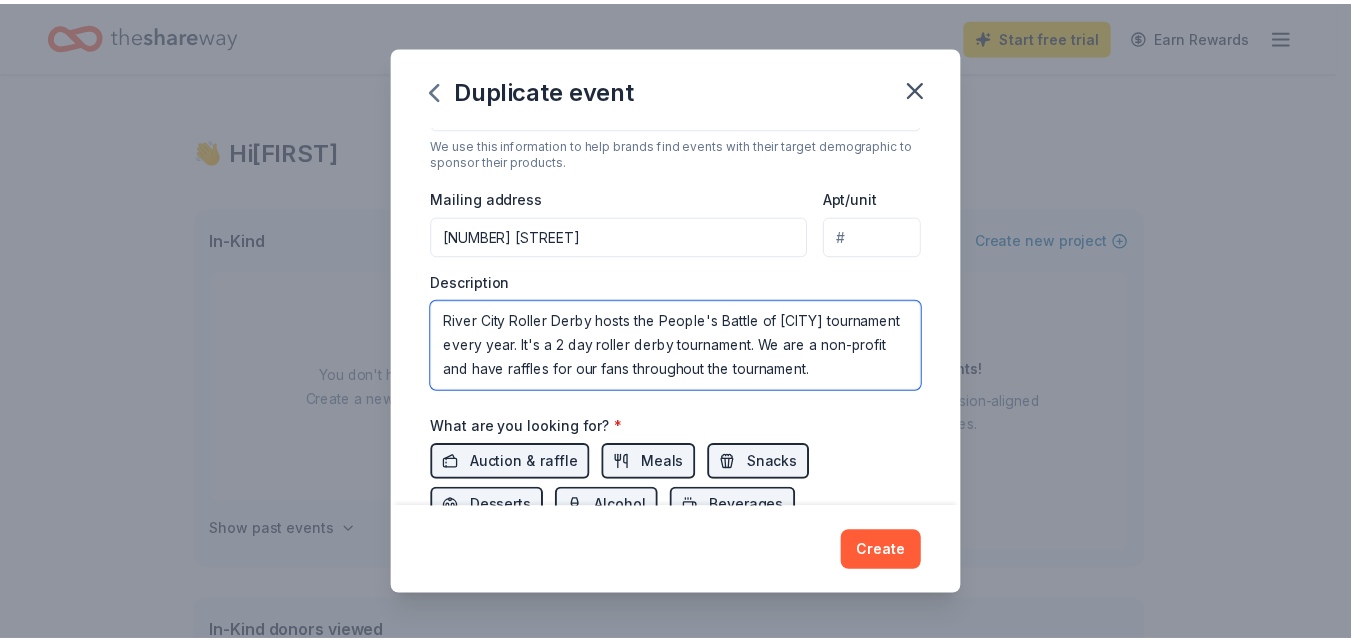 scroll, scrollTop: 522, scrollLeft: 0, axis: vertical 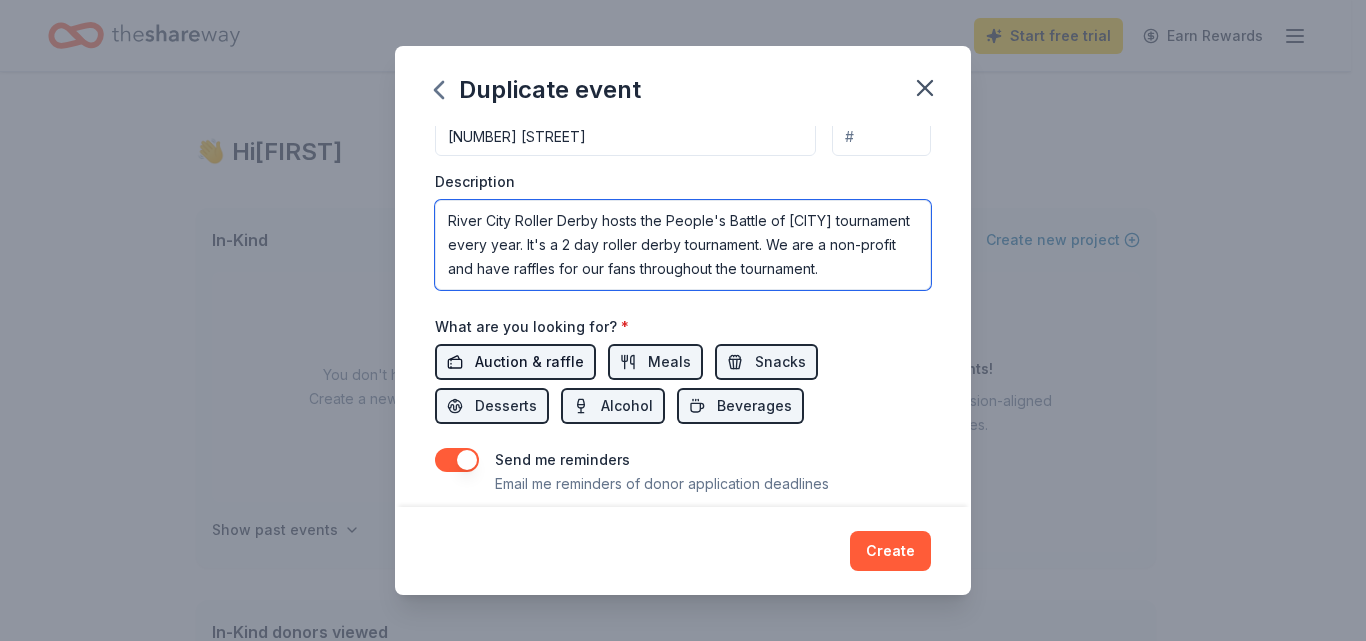 type on "River City Roller Derby hosts the People's Battle of [CITY] tournament every year. It's a 2 day roller derby tournament. We are a non-profit and have raffles for our fans throughout the tournament." 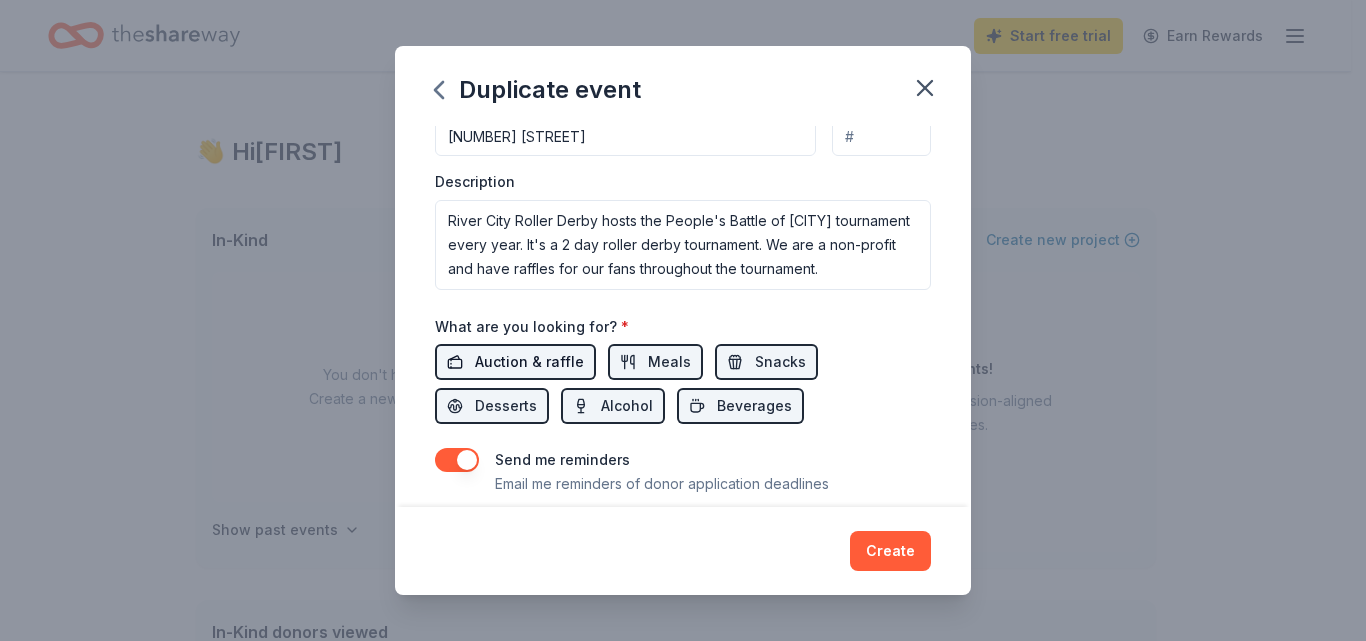 click on "Auction & raffle" at bounding box center [529, 362] 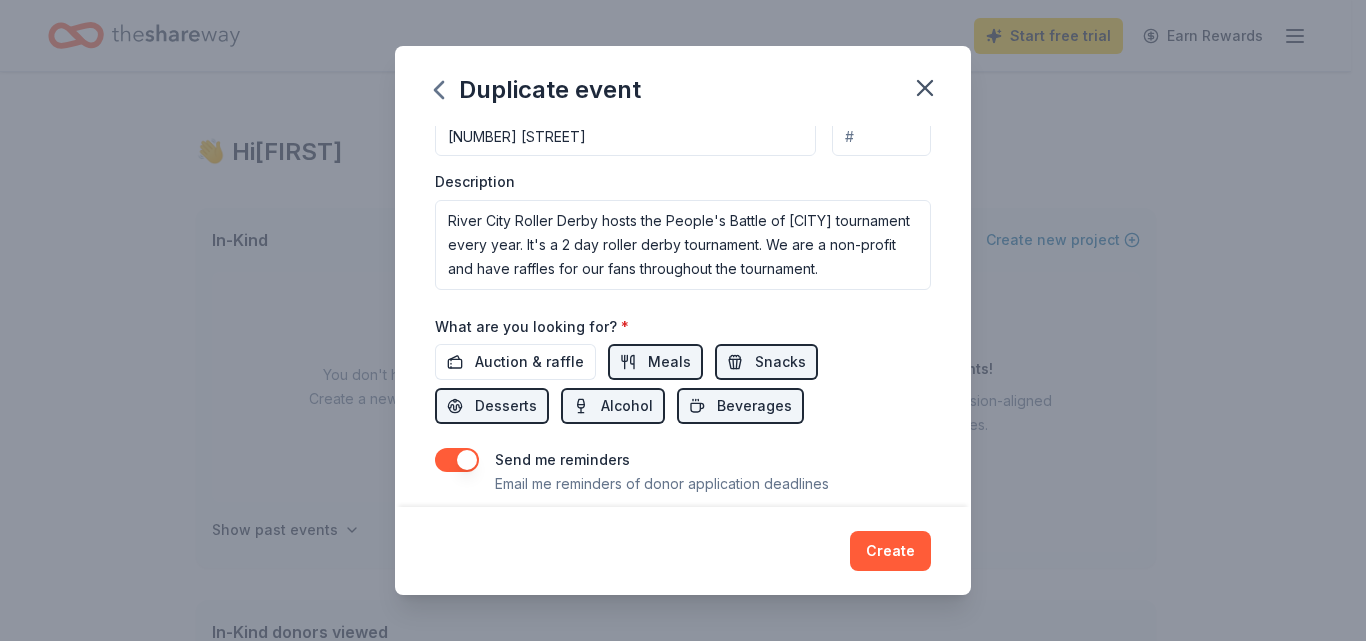 click at bounding box center [457, 460] 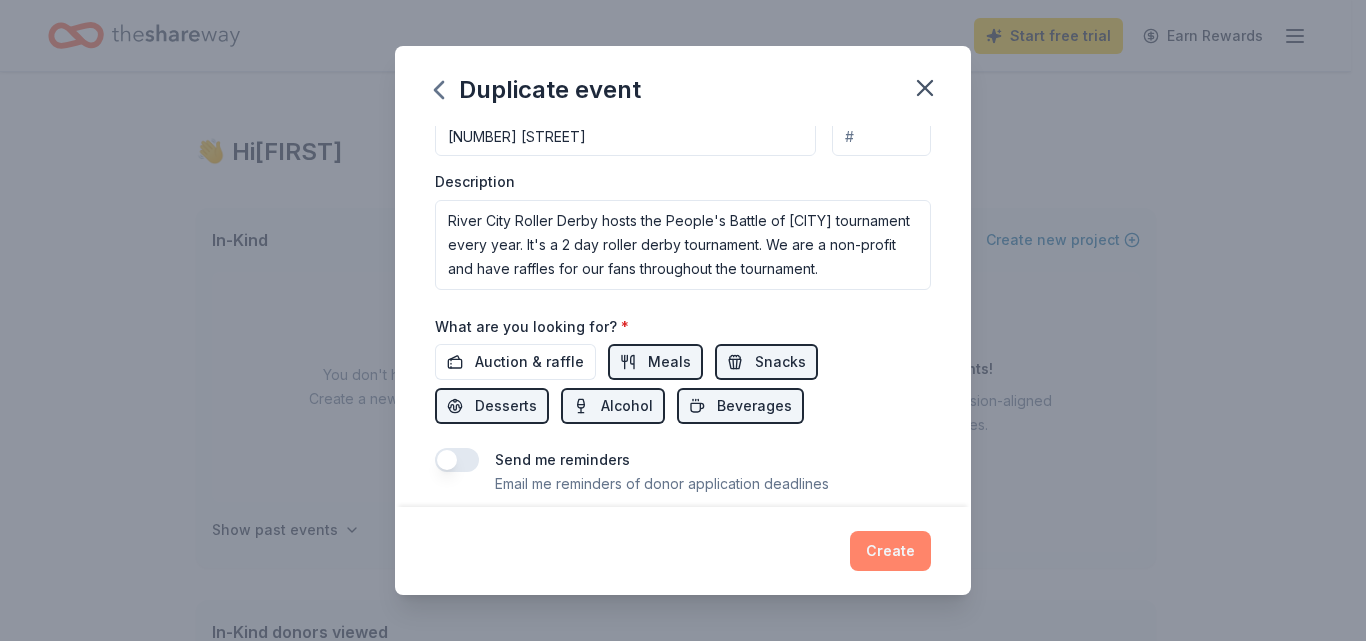 click on "Create" at bounding box center (890, 551) 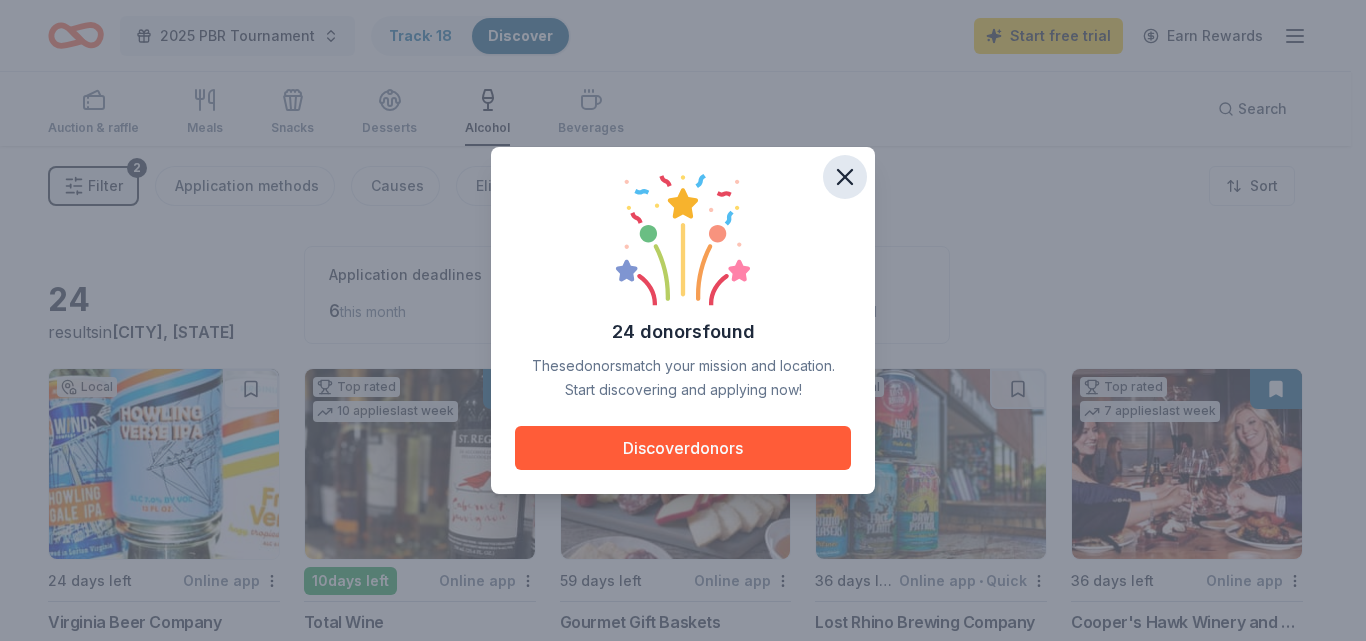 click 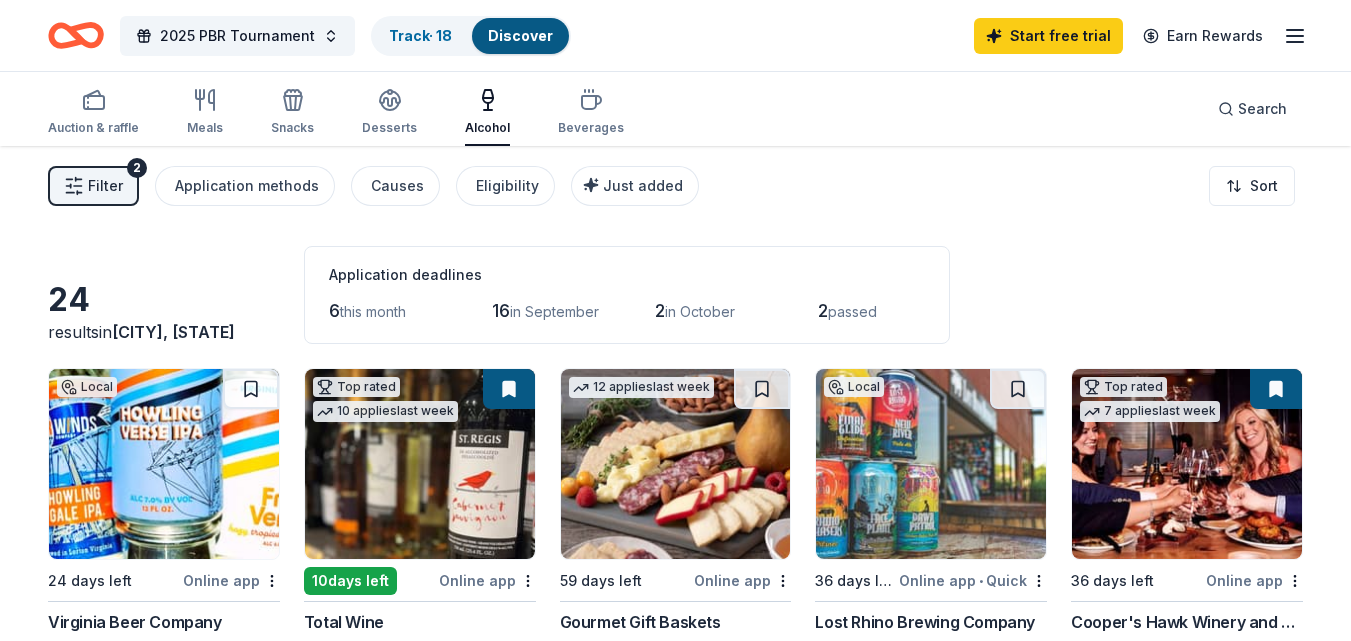 scroll, scrollTop: 100, scrollLeft: 0, axis: vertical 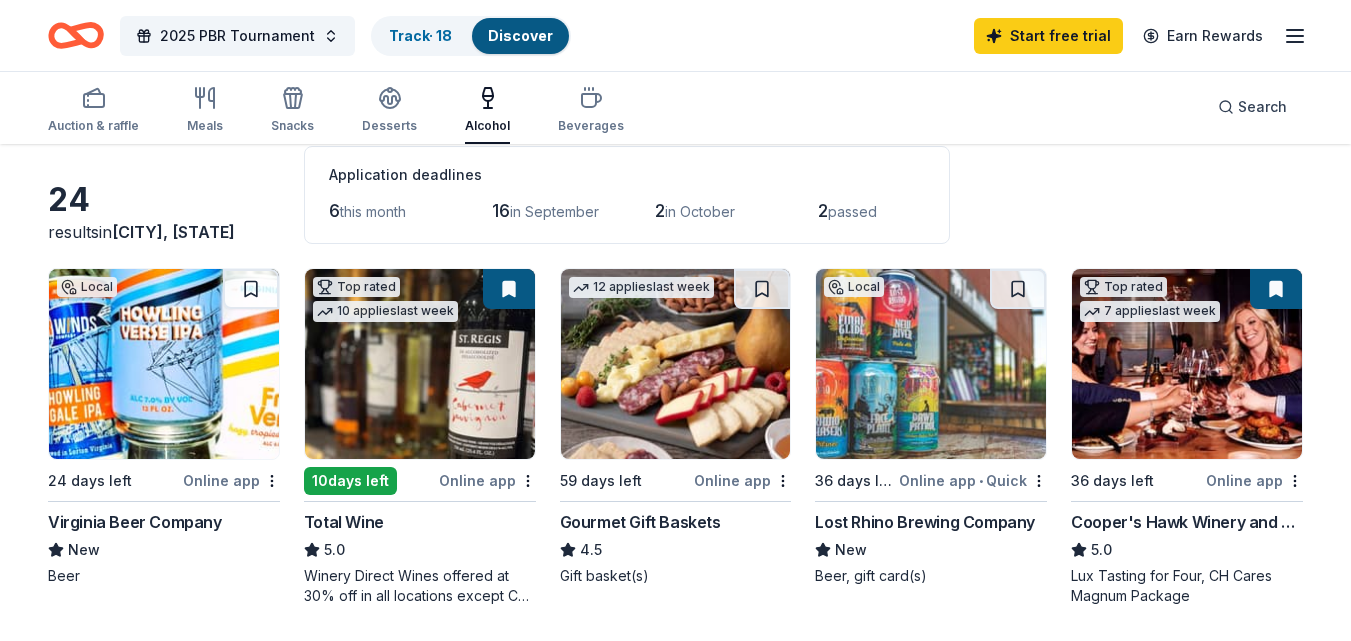 click on "Online app" at bounding box center (231, 480) 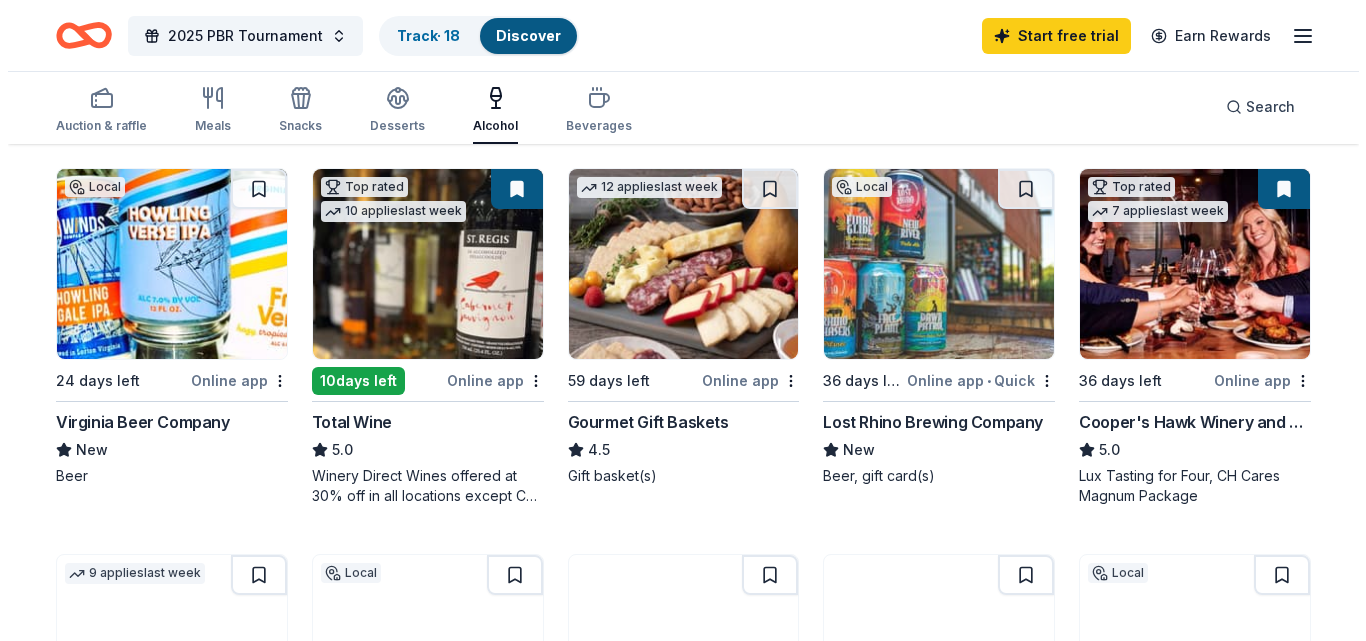 scroll, scrollTop: 0, scrollLeft: 0, axis: both 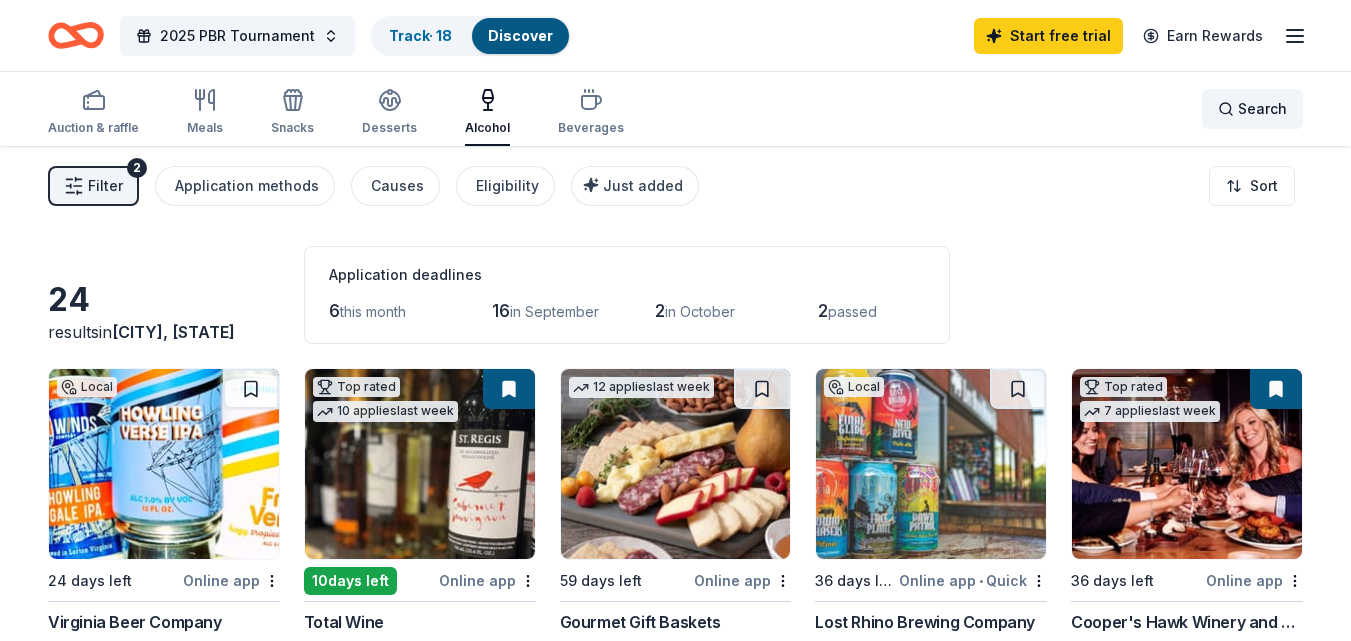 click on "Search" at bounding box center [1252, 109] 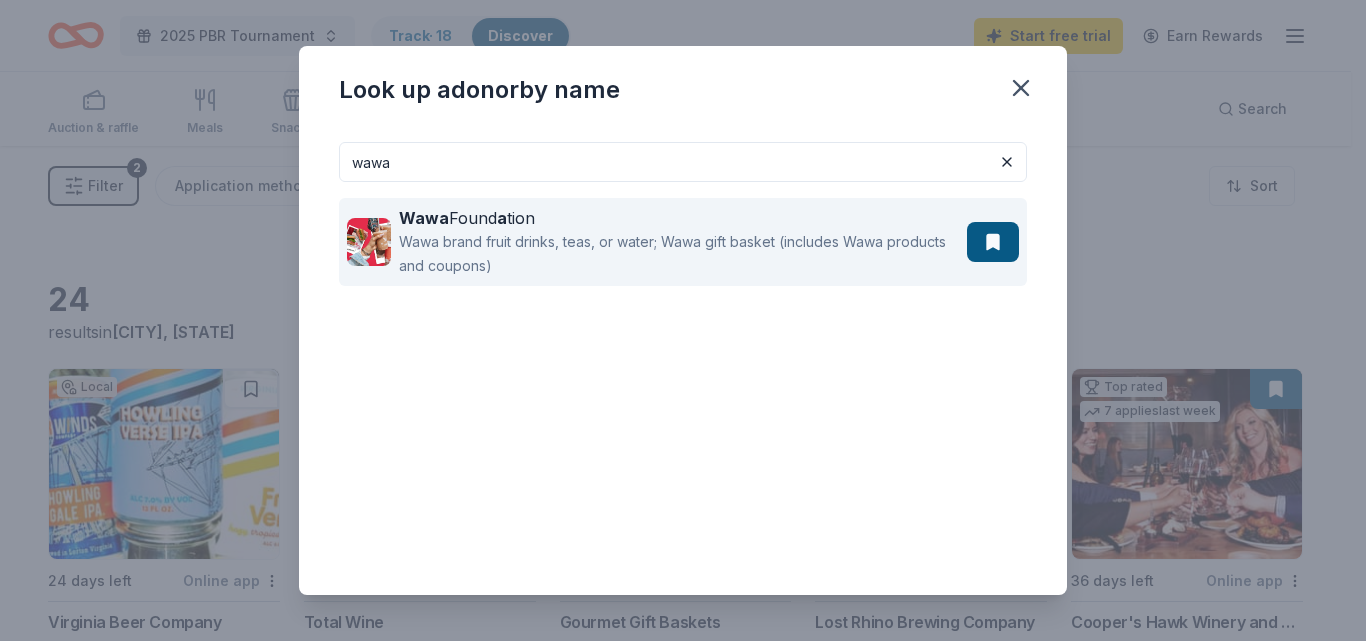 type on "wawa" 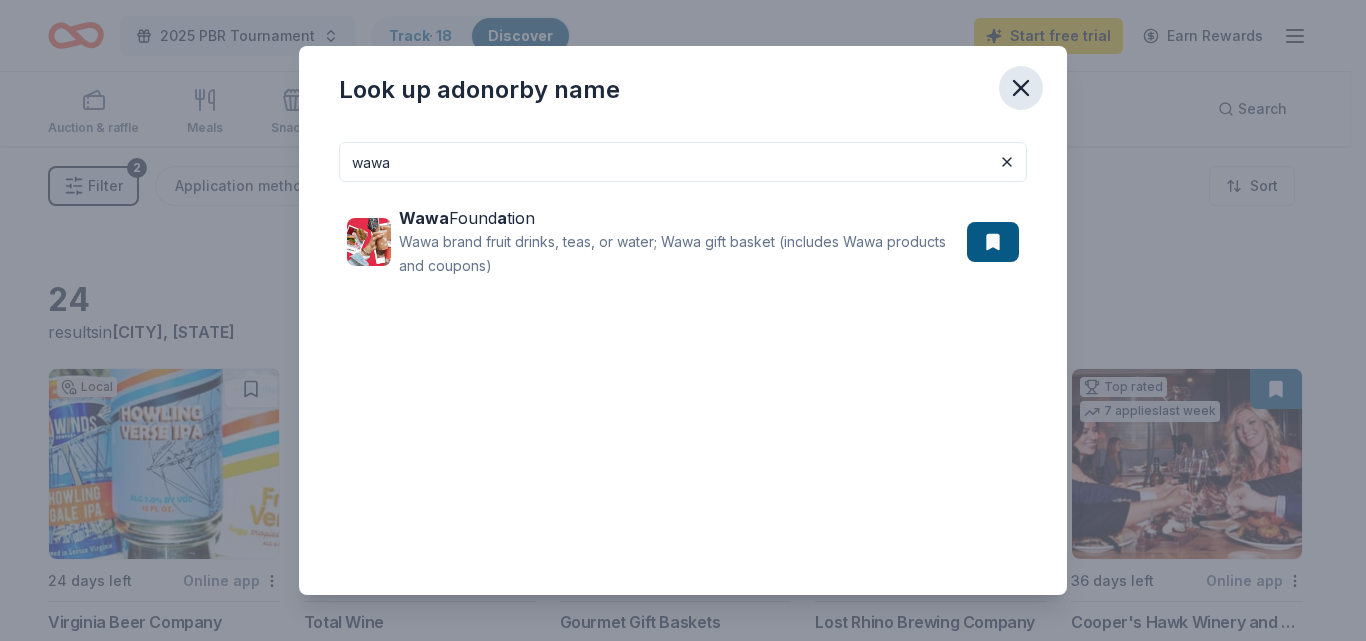 click 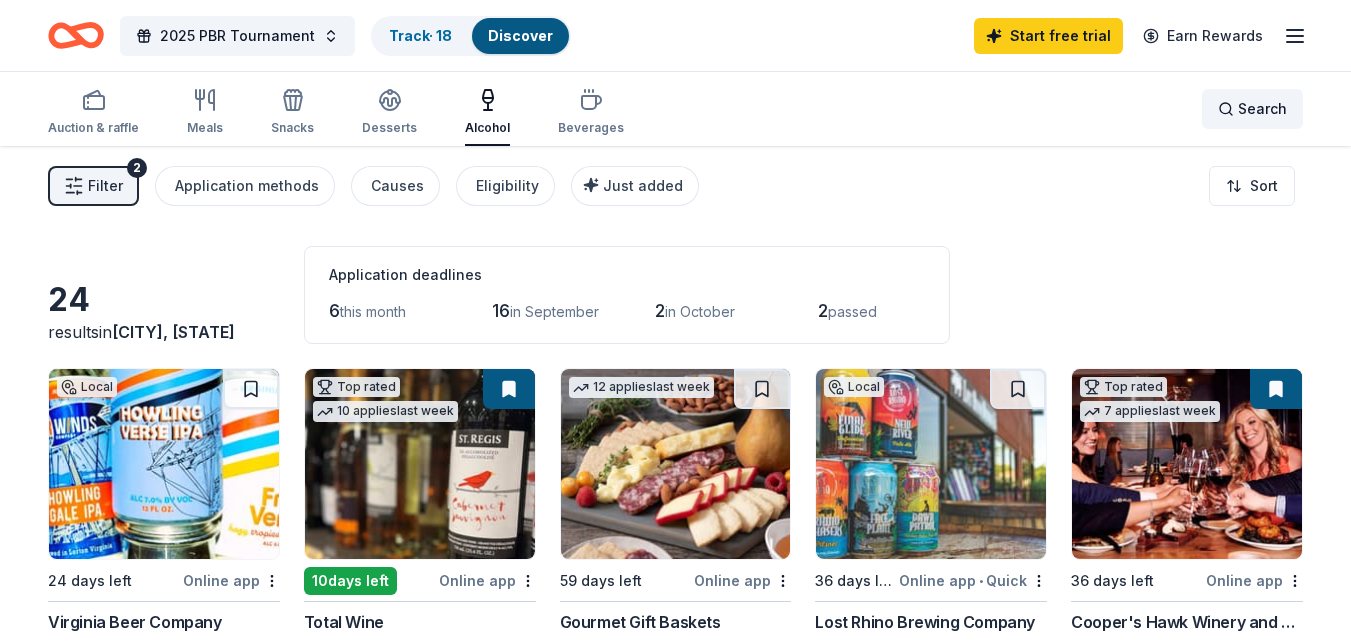 click on "Search" at bounding box center (1262, 109) 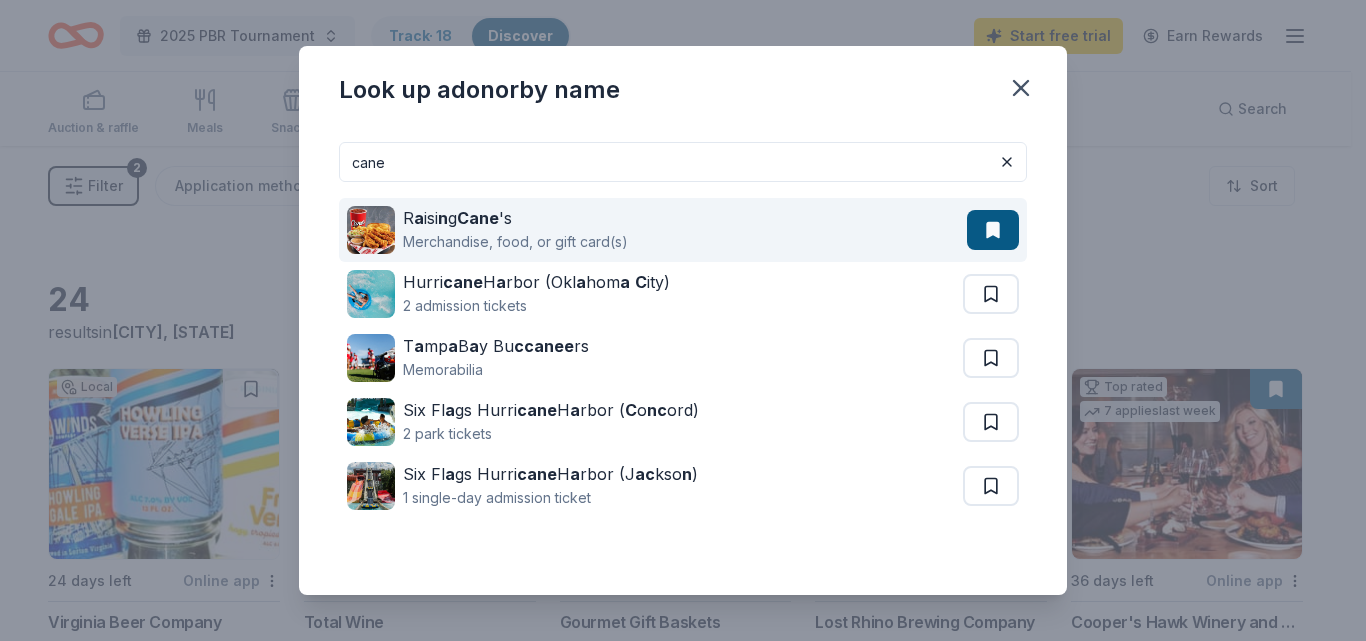 type on "cane" 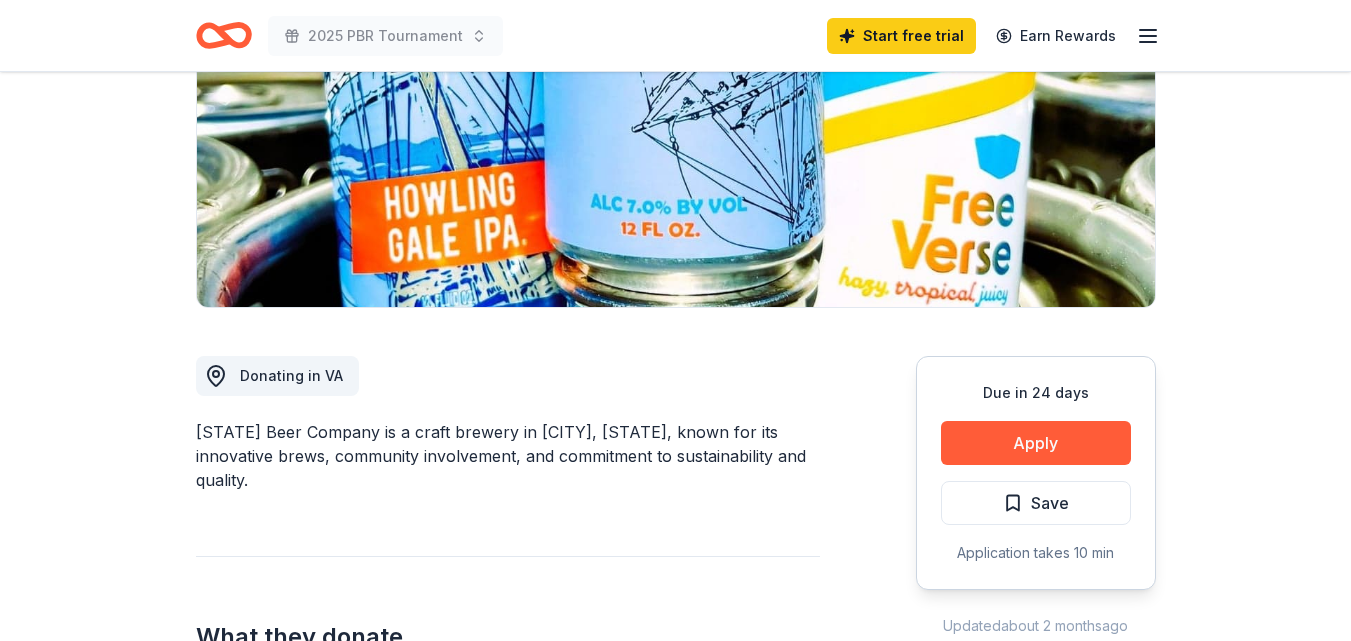 scroll, scrollTop: 0, scrollLeft: 0, axis: both 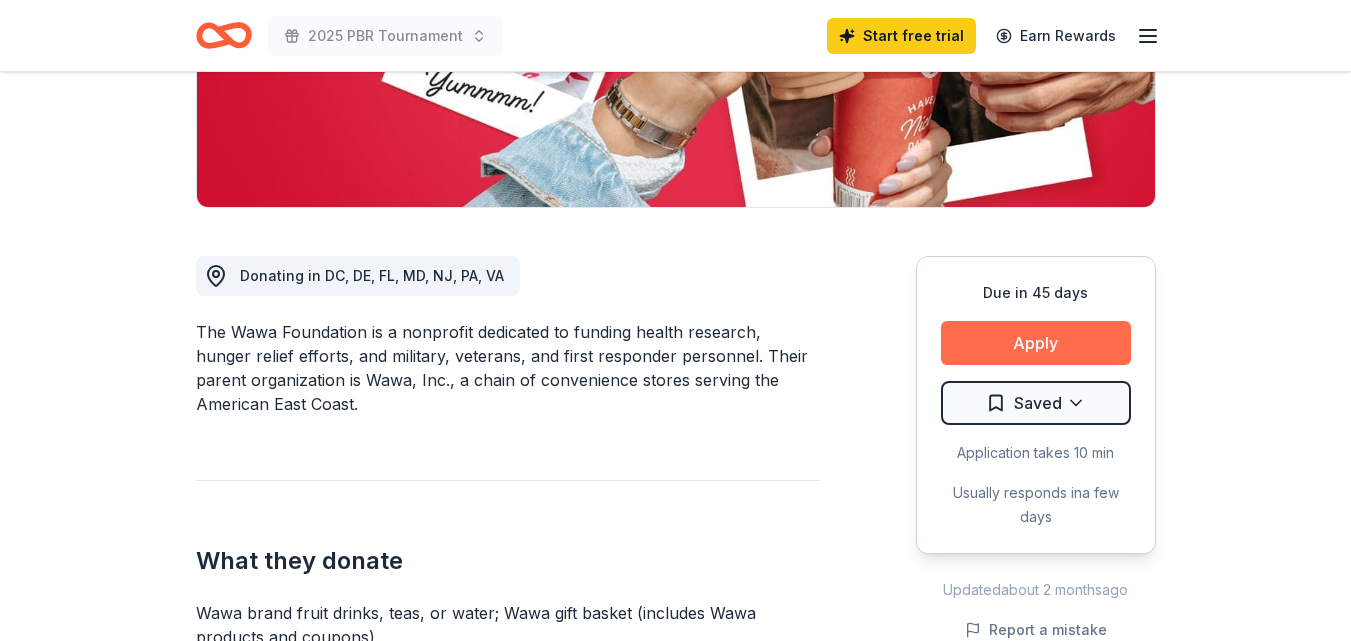 click on "Apply" at bounding box center (1036, 343) 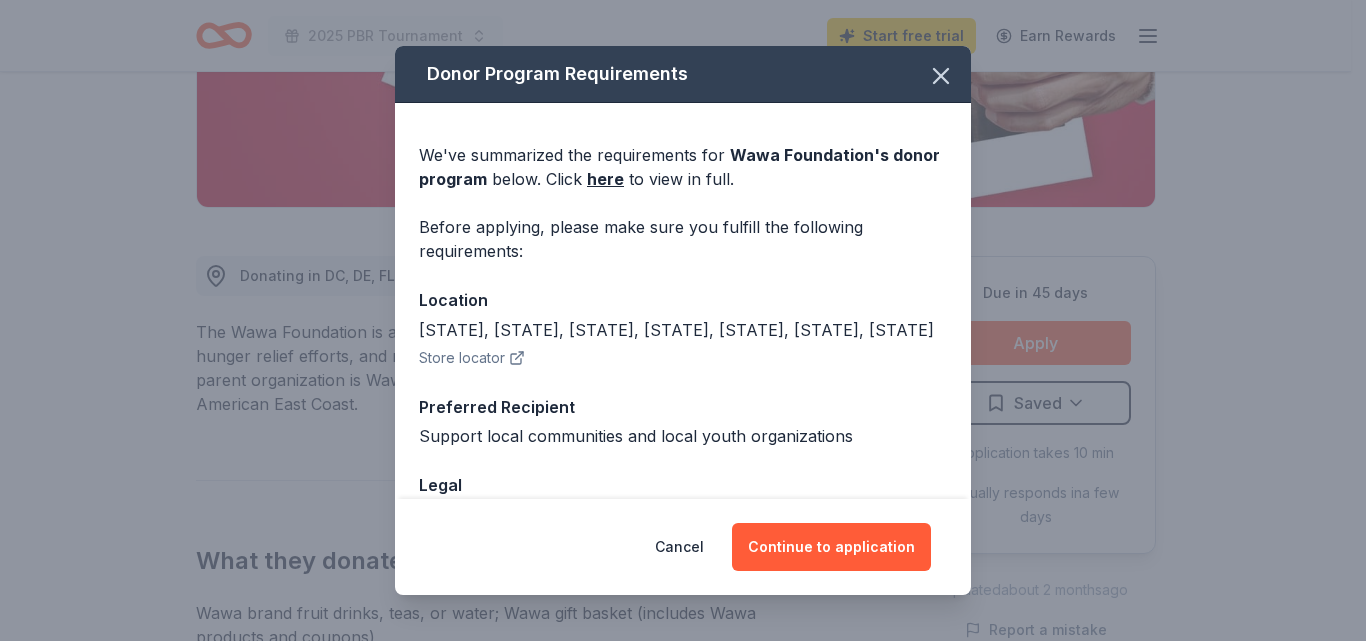 drag, startPoint x: 532, startPoint y: 348, endPoint x: 1196, endPoint y: 223, distance: 675.6634 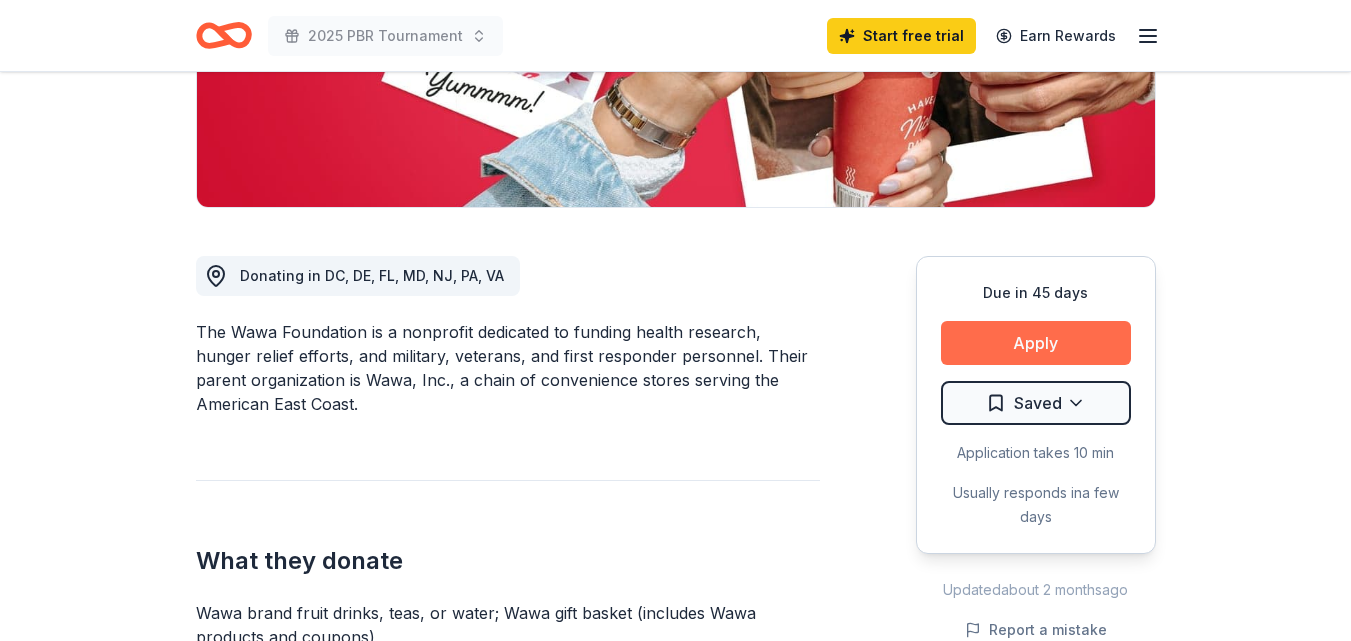 click on "Apply" at bounding box center (1036, 343) 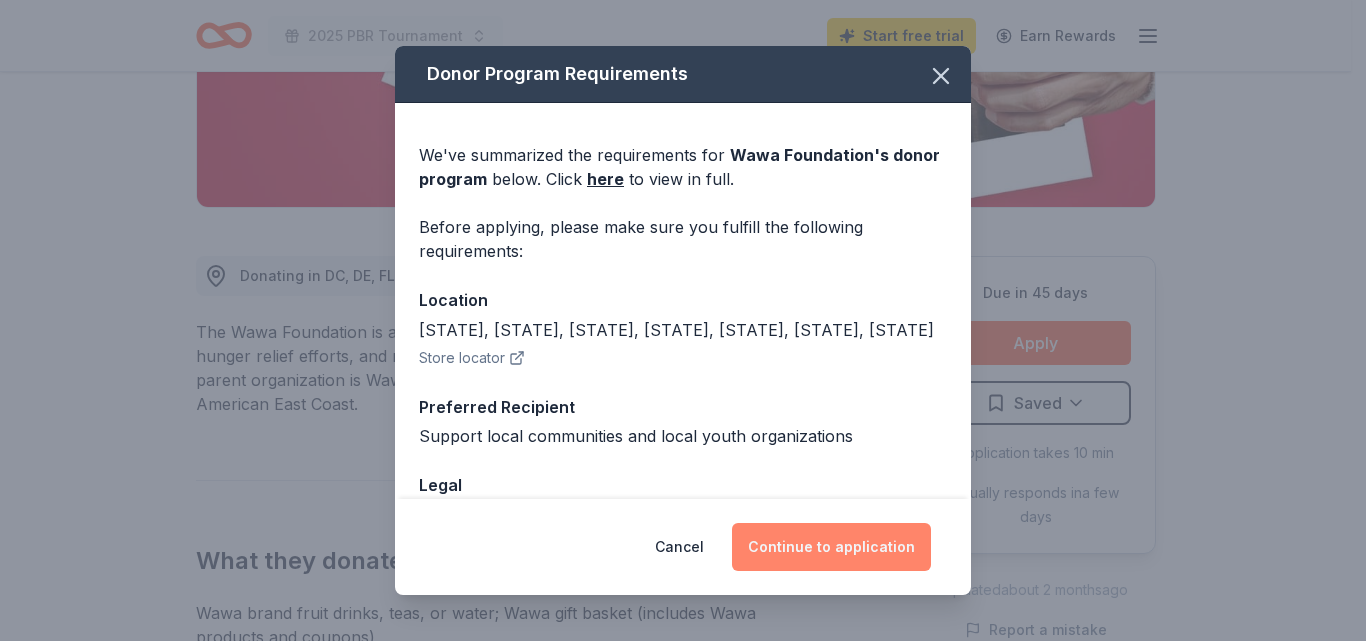 click on "Continue to application" at bounding box center (831, 547) 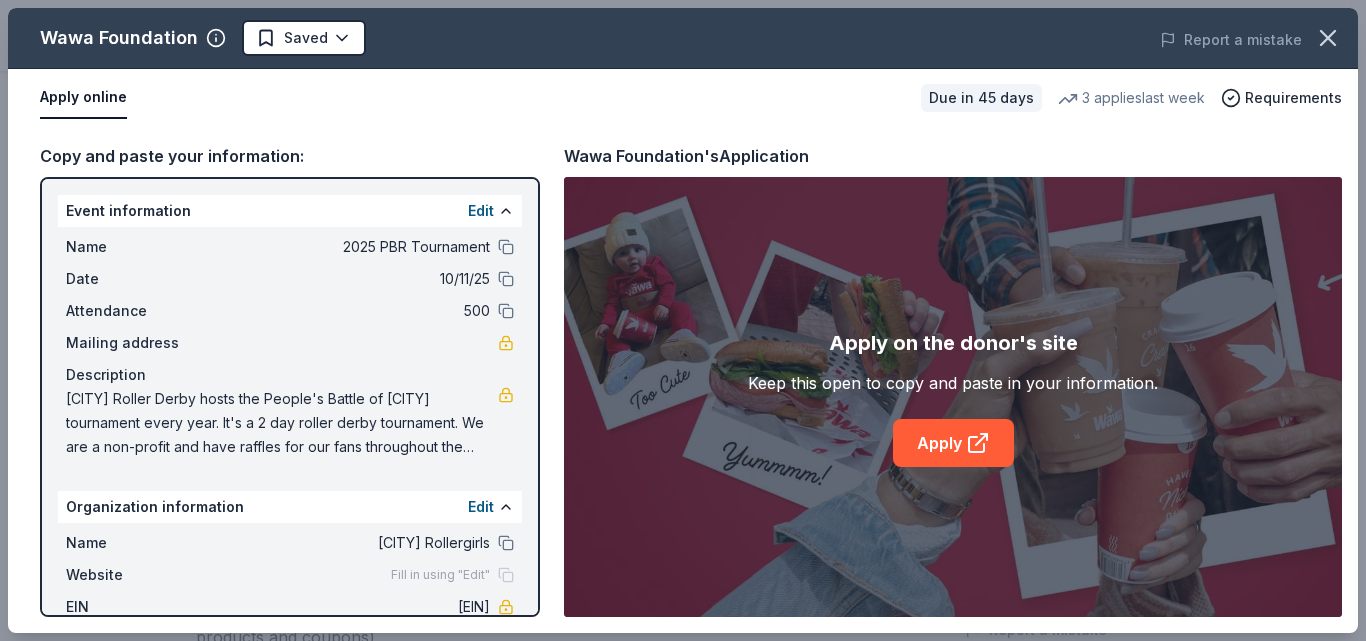 scroll, scrollTop: 84, scrollLeft: 0, axis: vertical 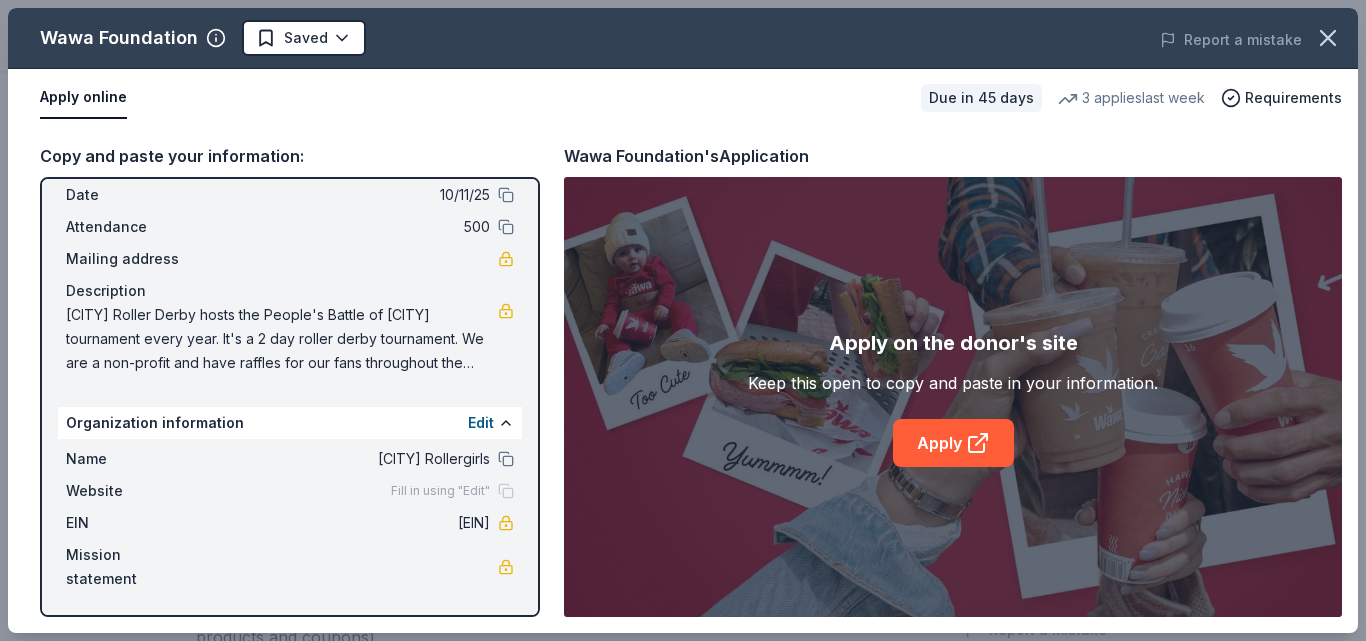 click on "Fill in using "Edit"" at bounding box center (440, 491) 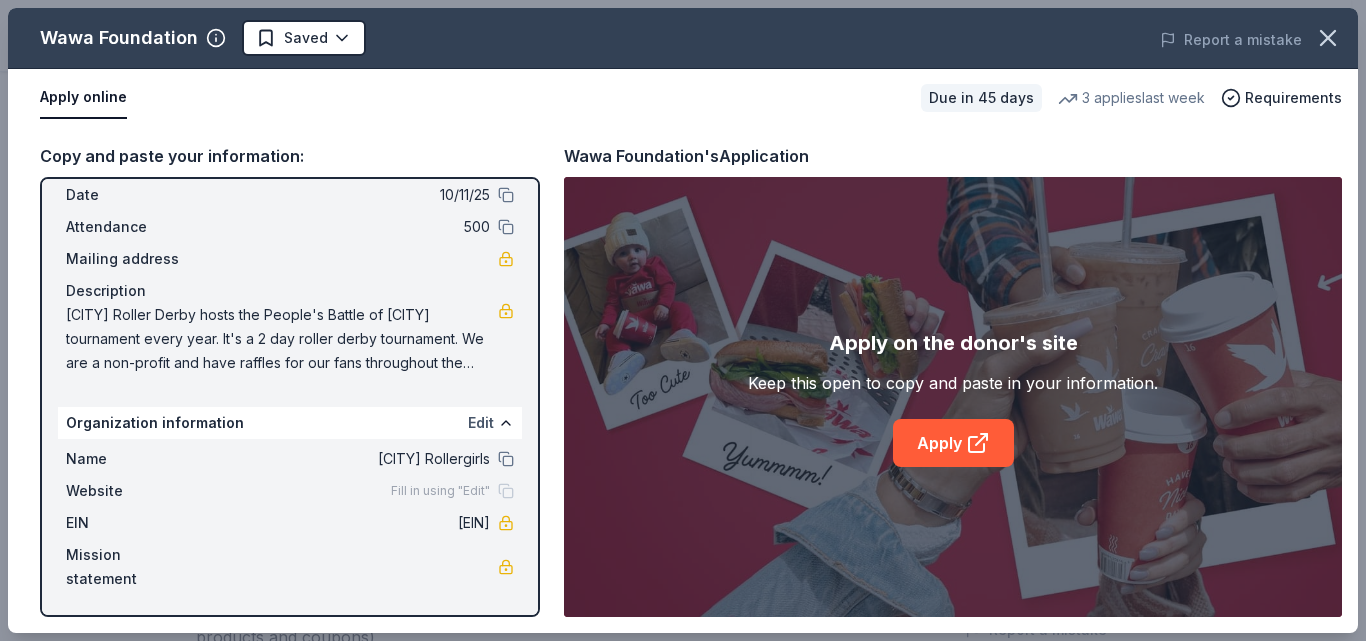 click on "Edit" at bounding box center (481, 423) 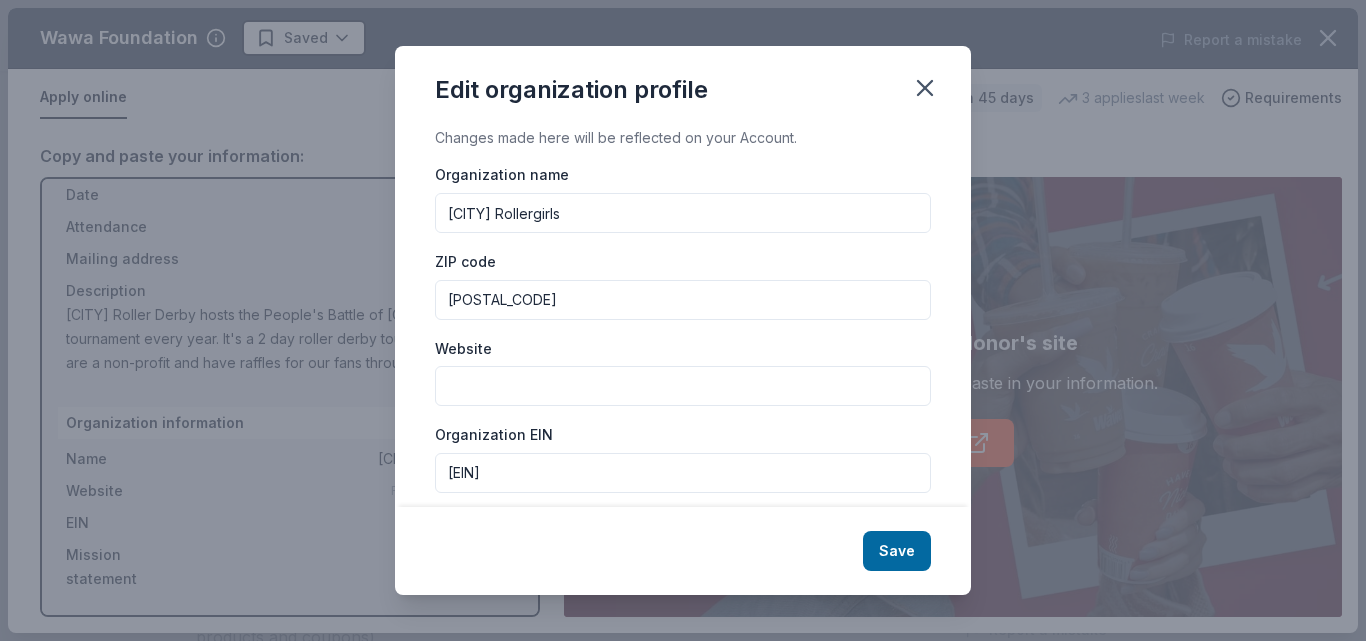 click on "Website" at bounding box center (683, 386) 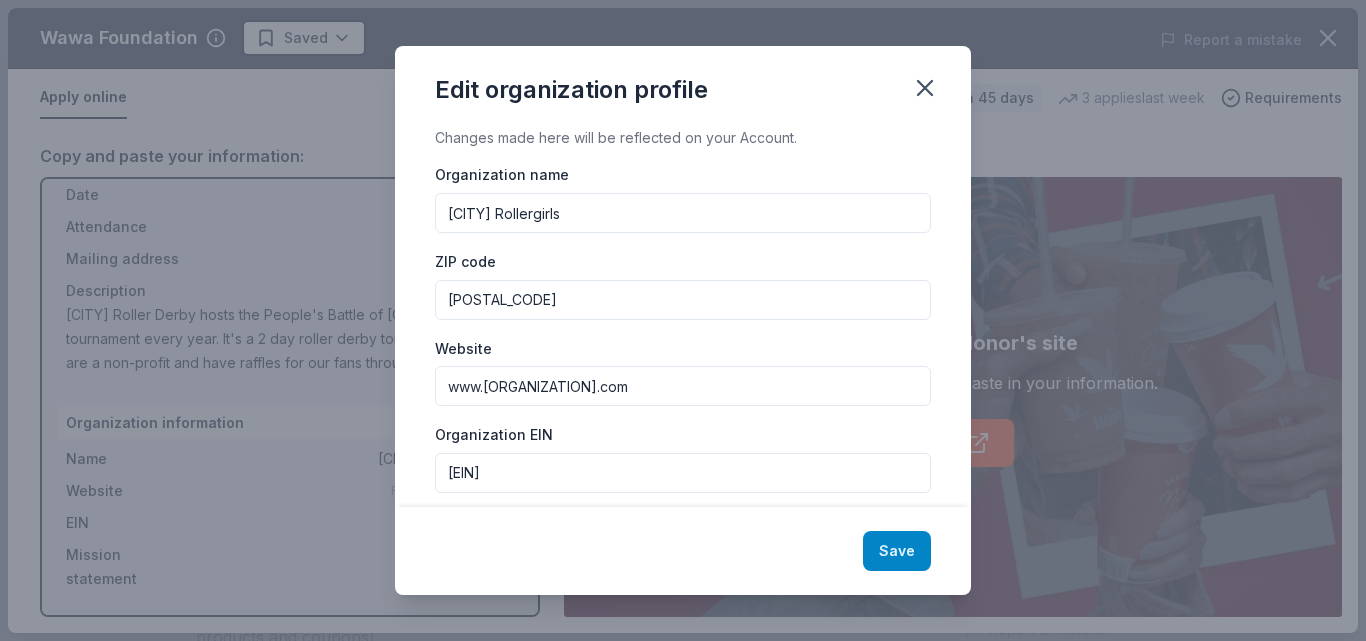 type on "www.rivercityrollerderby.com" 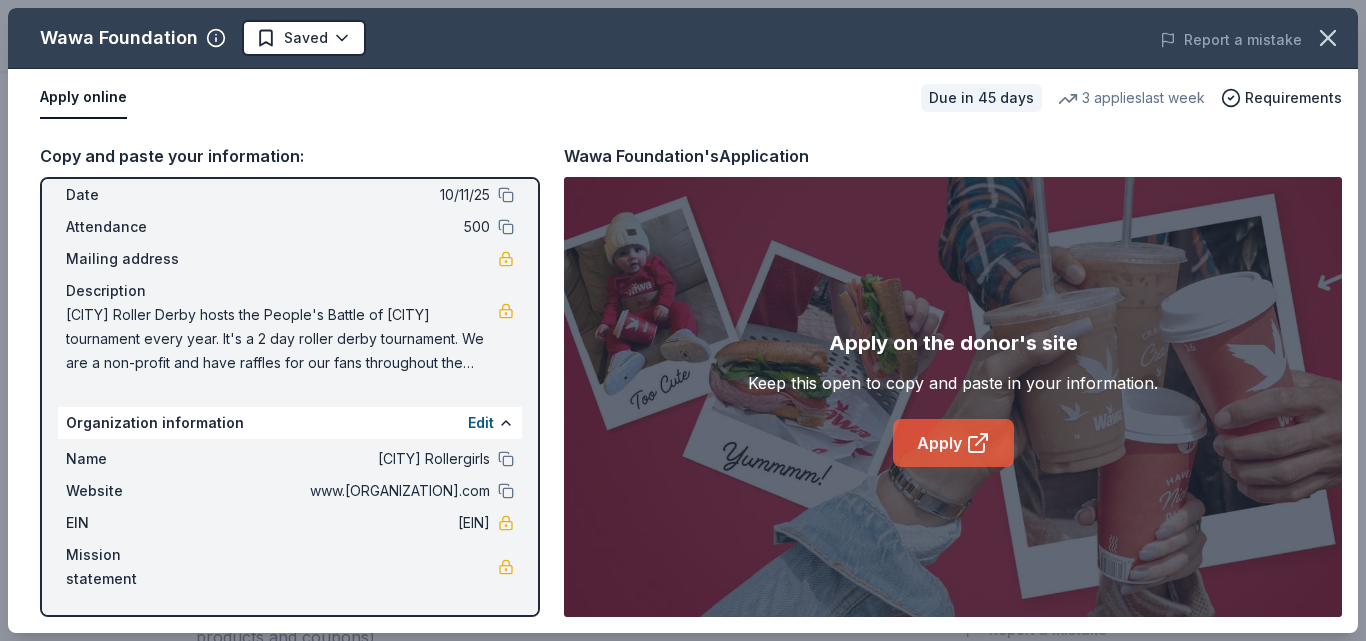 click on "Apply" at bounding box center (953, 443) 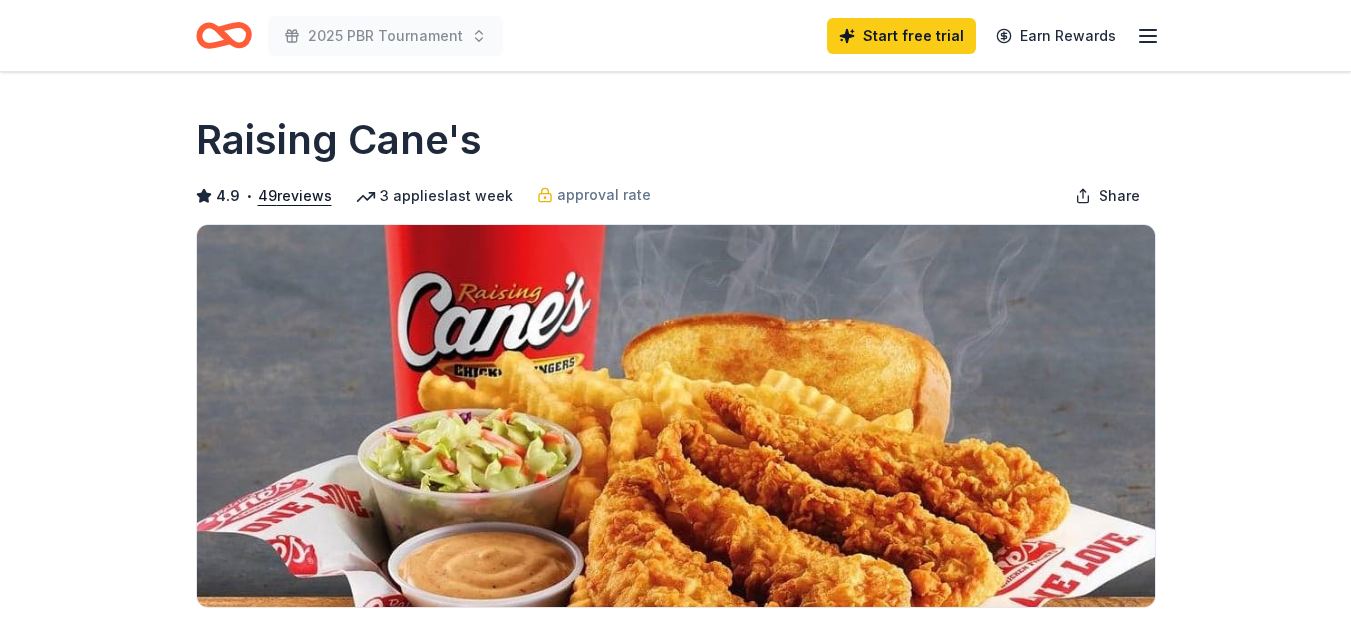 scroll, scrollTop: 0, scrollLeft: 0, axis: both 